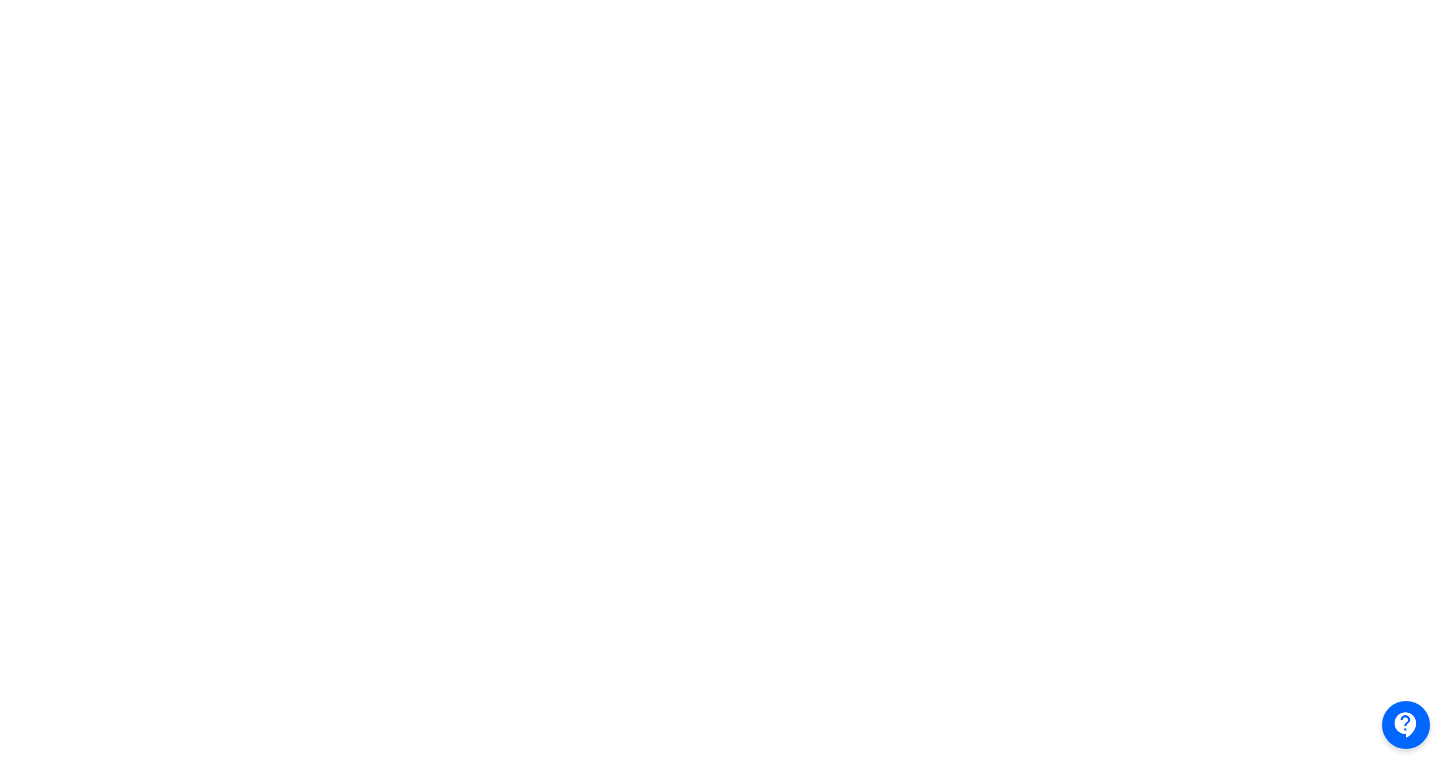 scroll, scrollTop: 456, scrollLeft: 0, axis: vertical 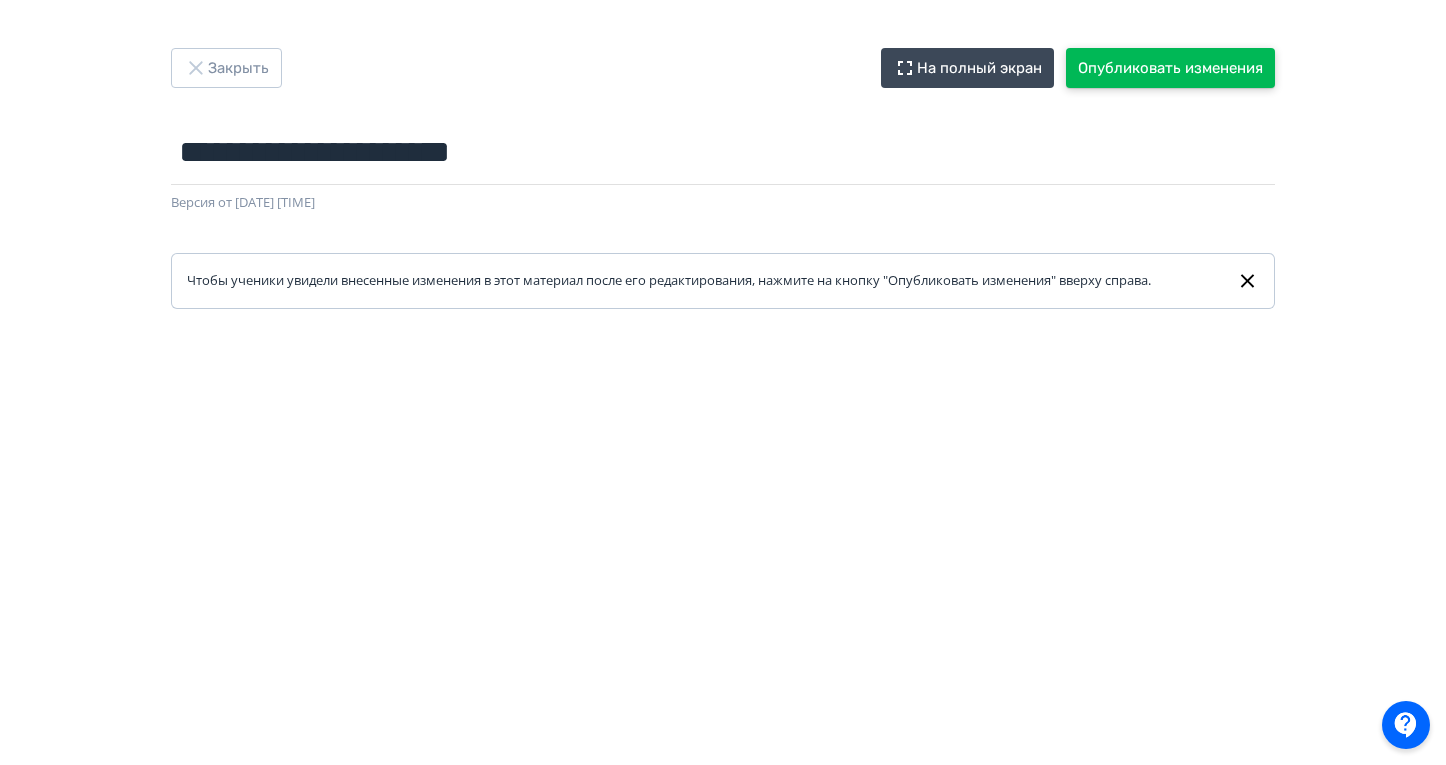 click on "Опубликовать изменения" at bounding box center [1170, 68] 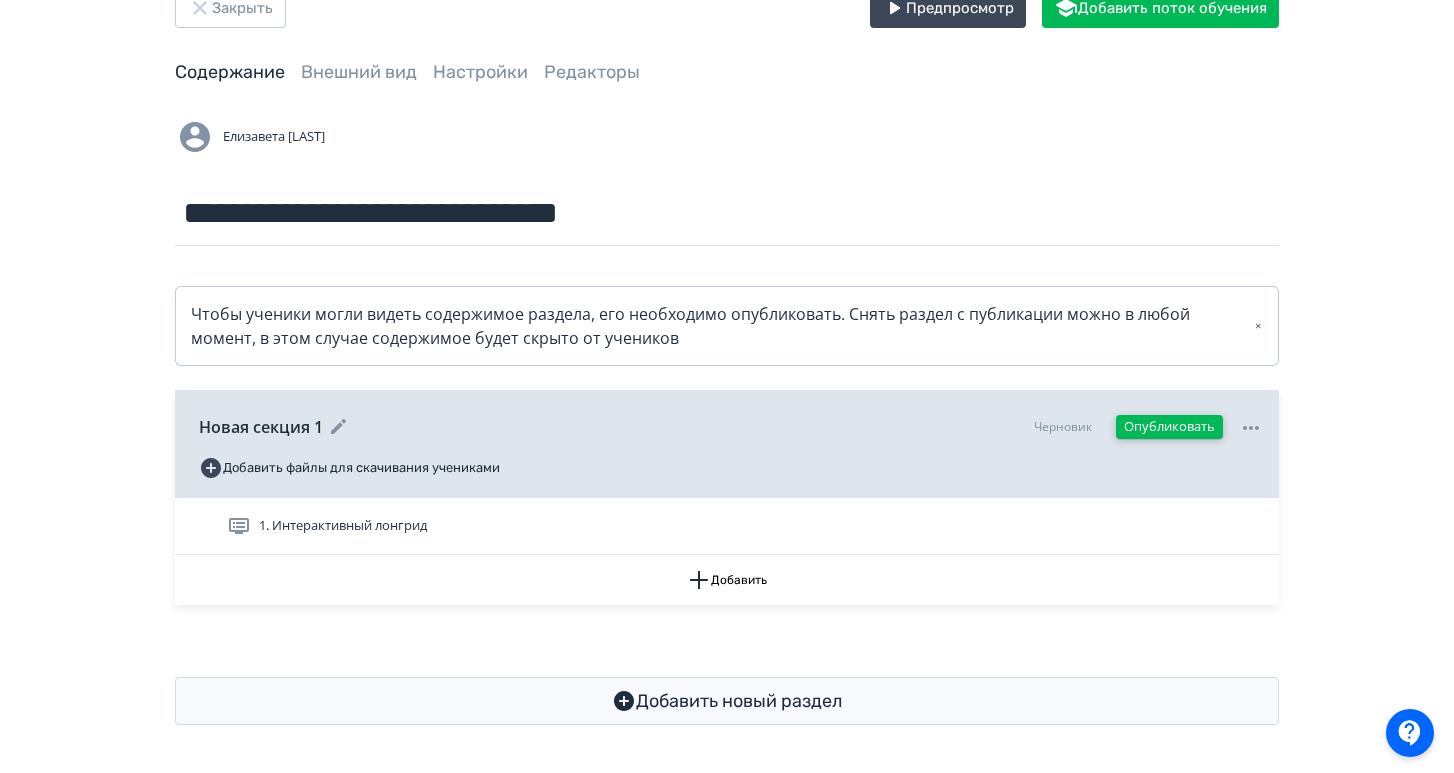 scroll, scrollTop: 60, scrollLeft: 0, axis: vertical 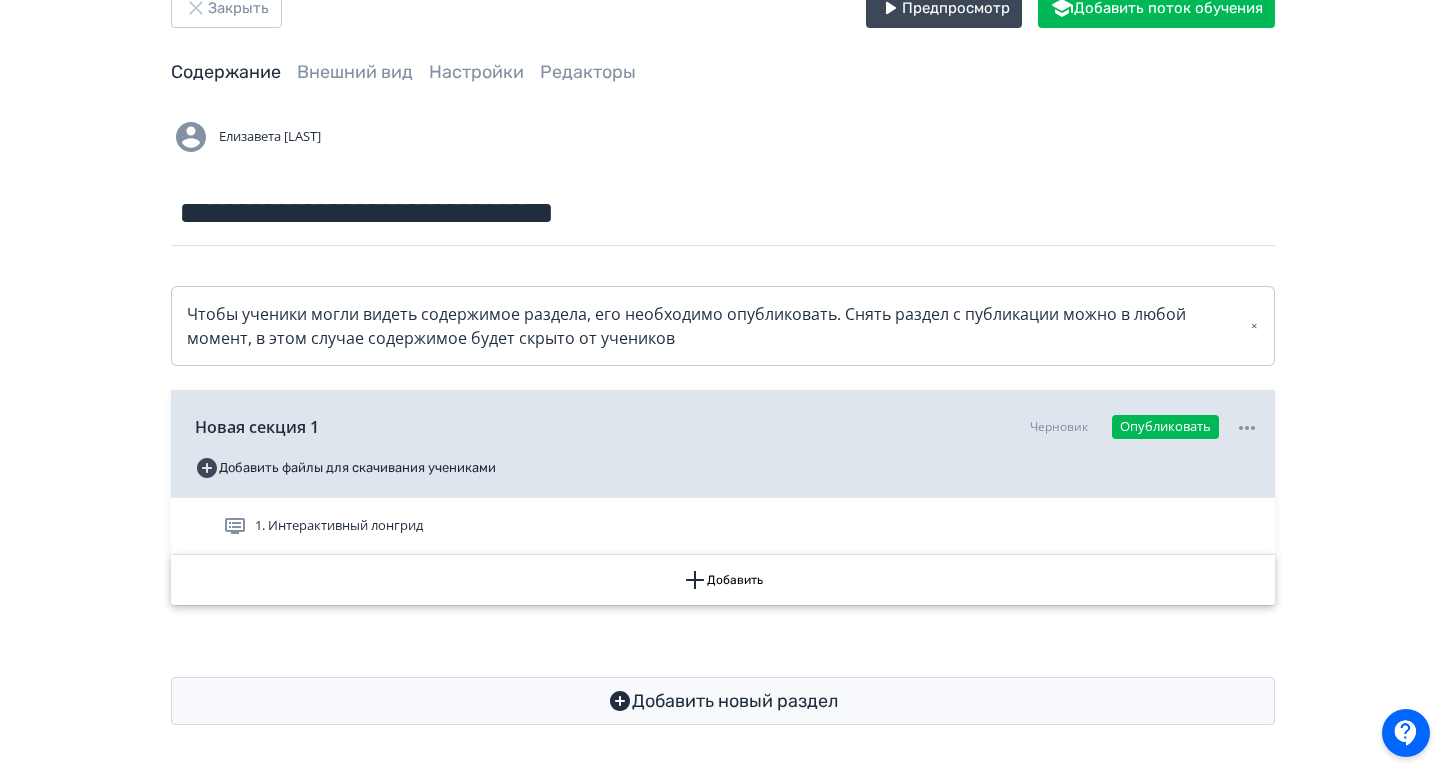 click on "Добавить" at bounding box center [723, 580] 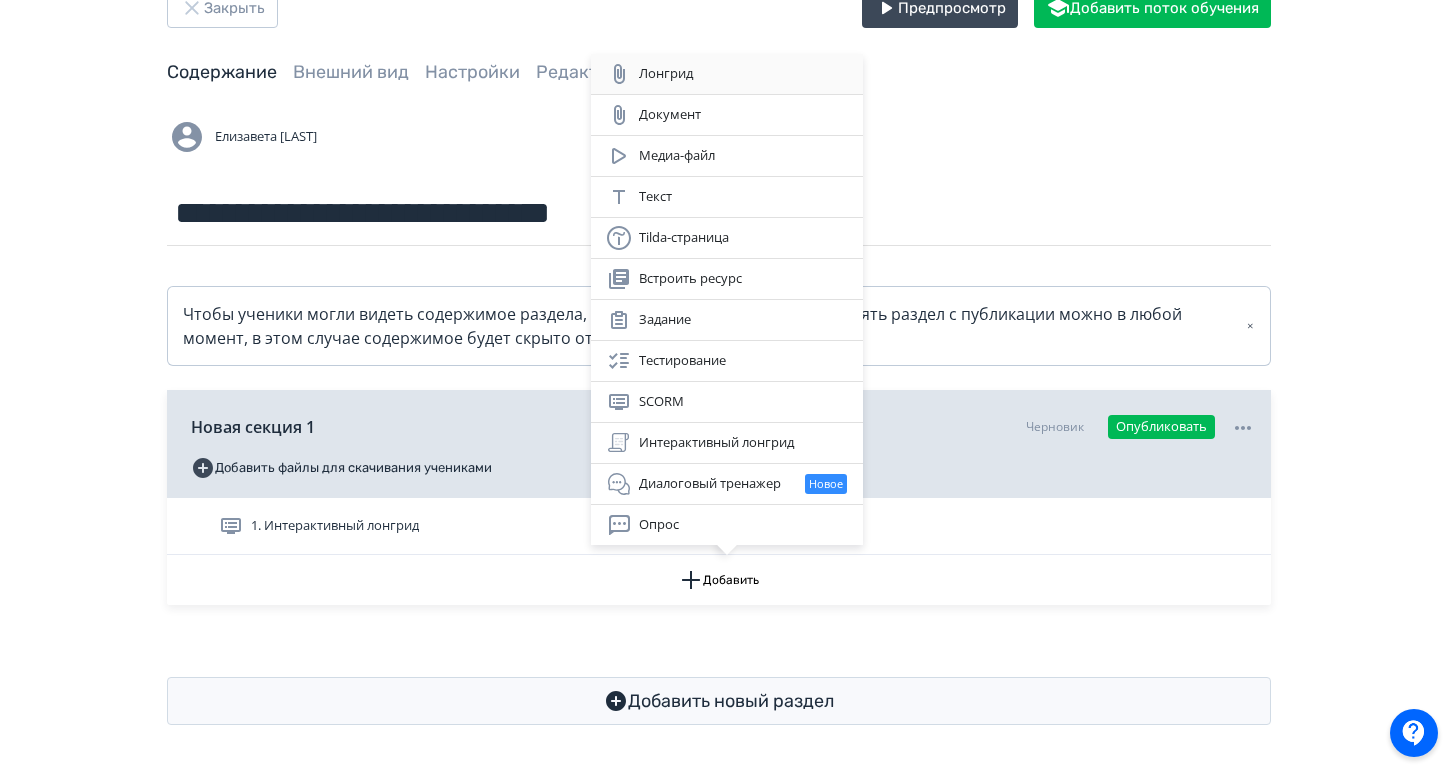 click on "Лонгрид" at bounding box center [727, 74] 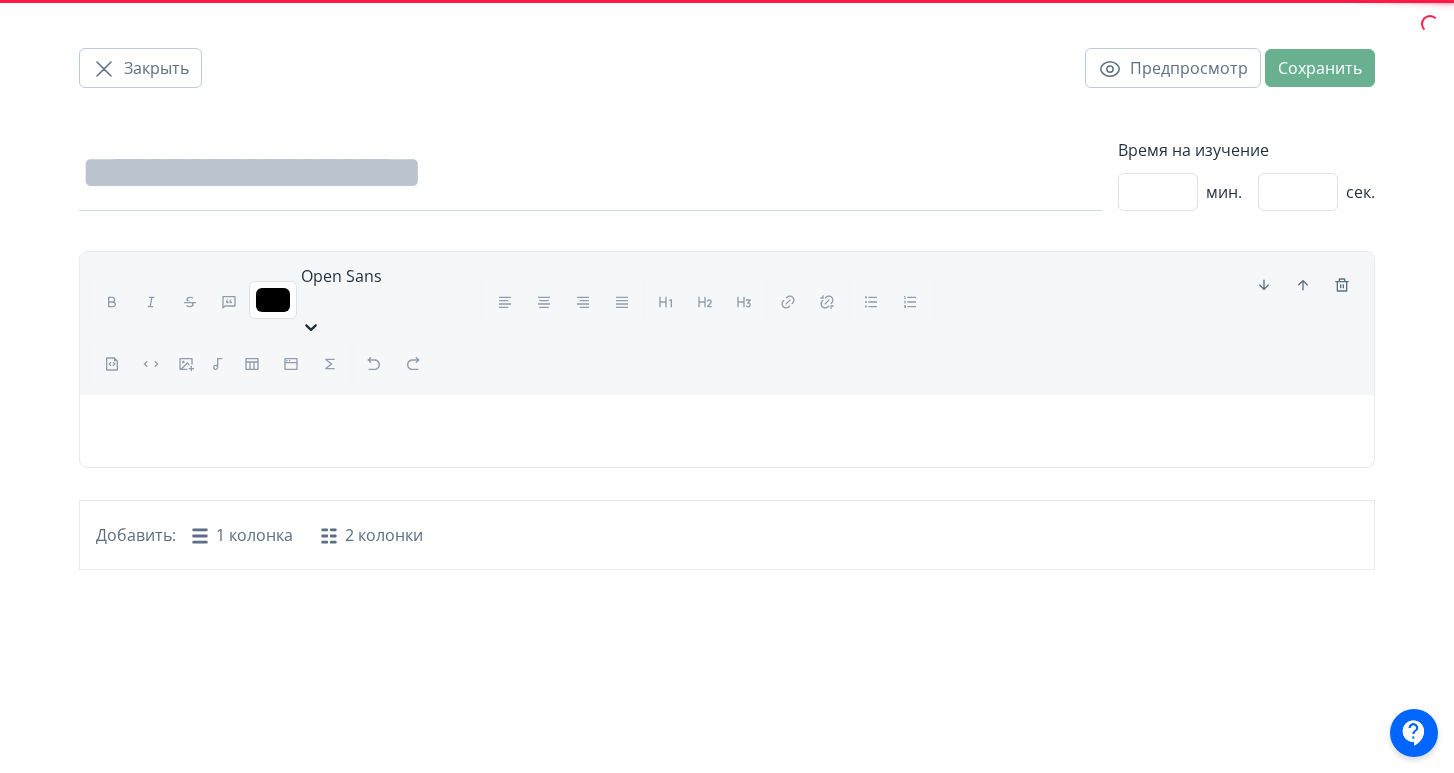 scroll, scrollTop: 0, scrollLeft: 0, axis: both 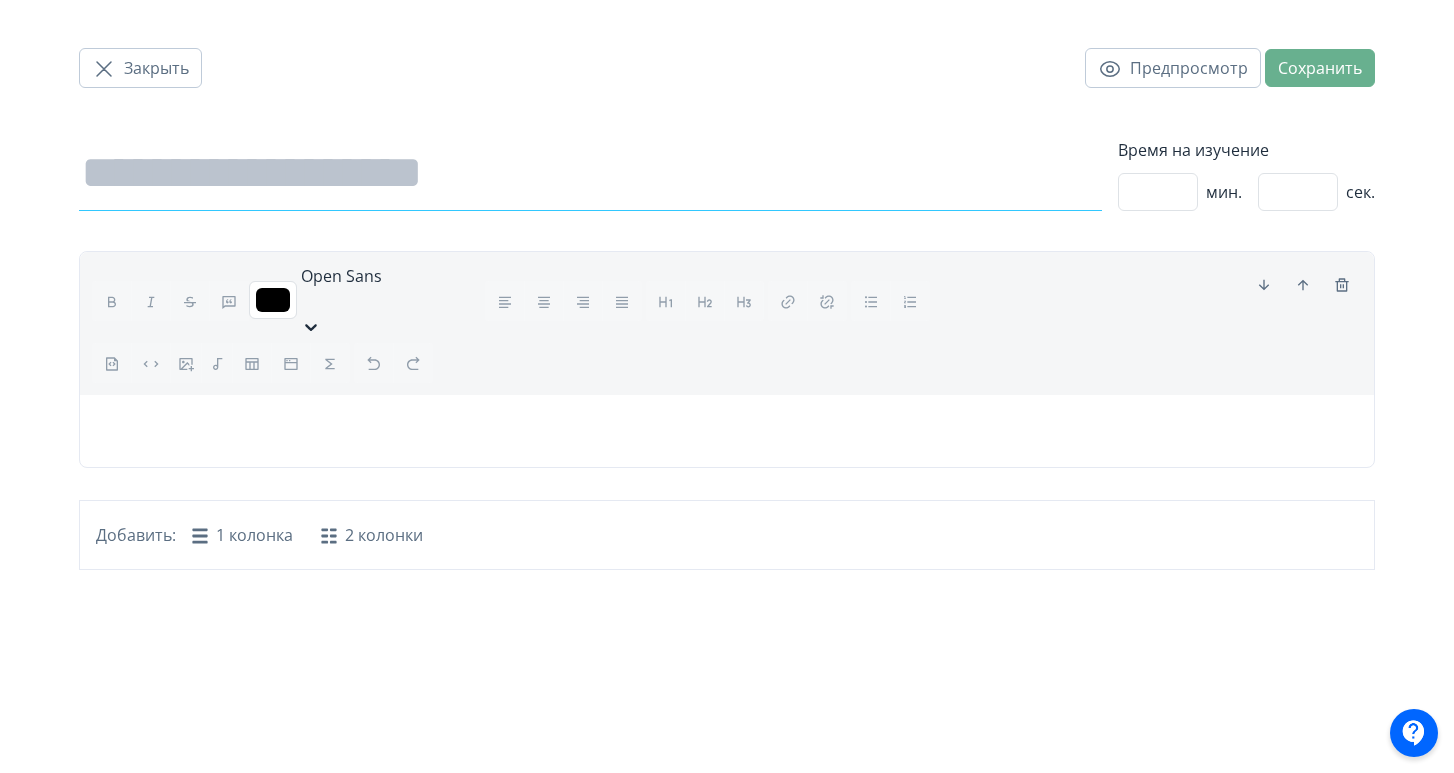 click at bounding box center [590, 173] 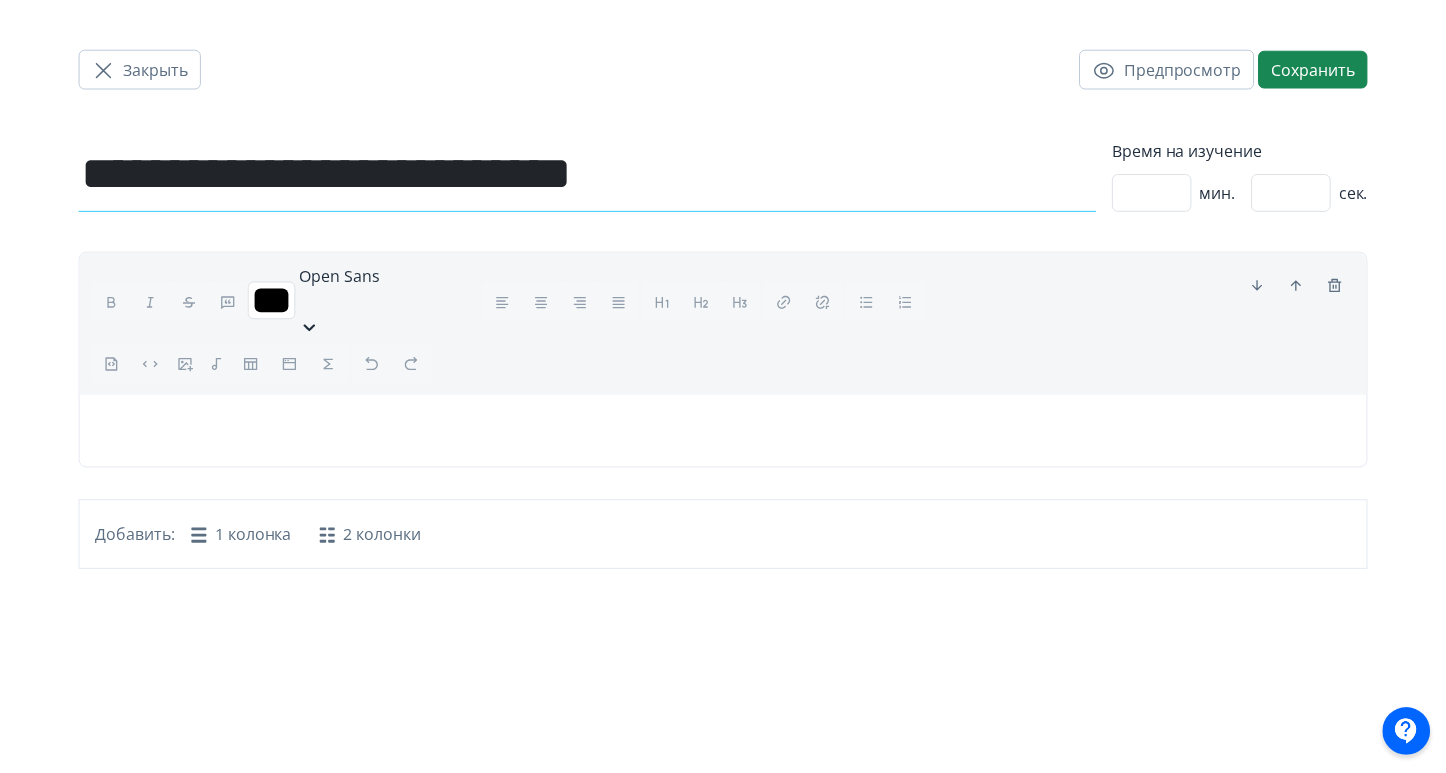 scroll, scrollTop: 0, scrollLeft: 0, axis: both 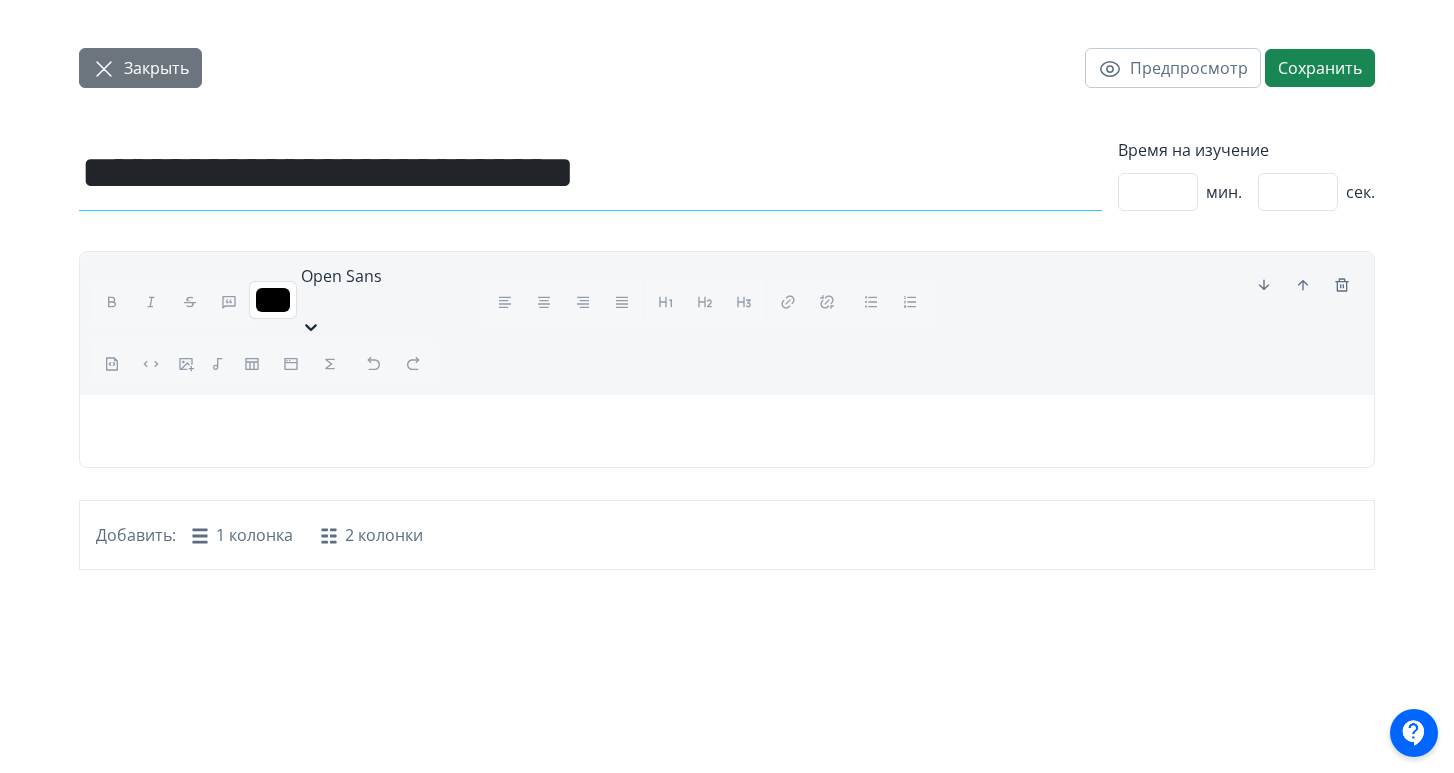 type on "**********" 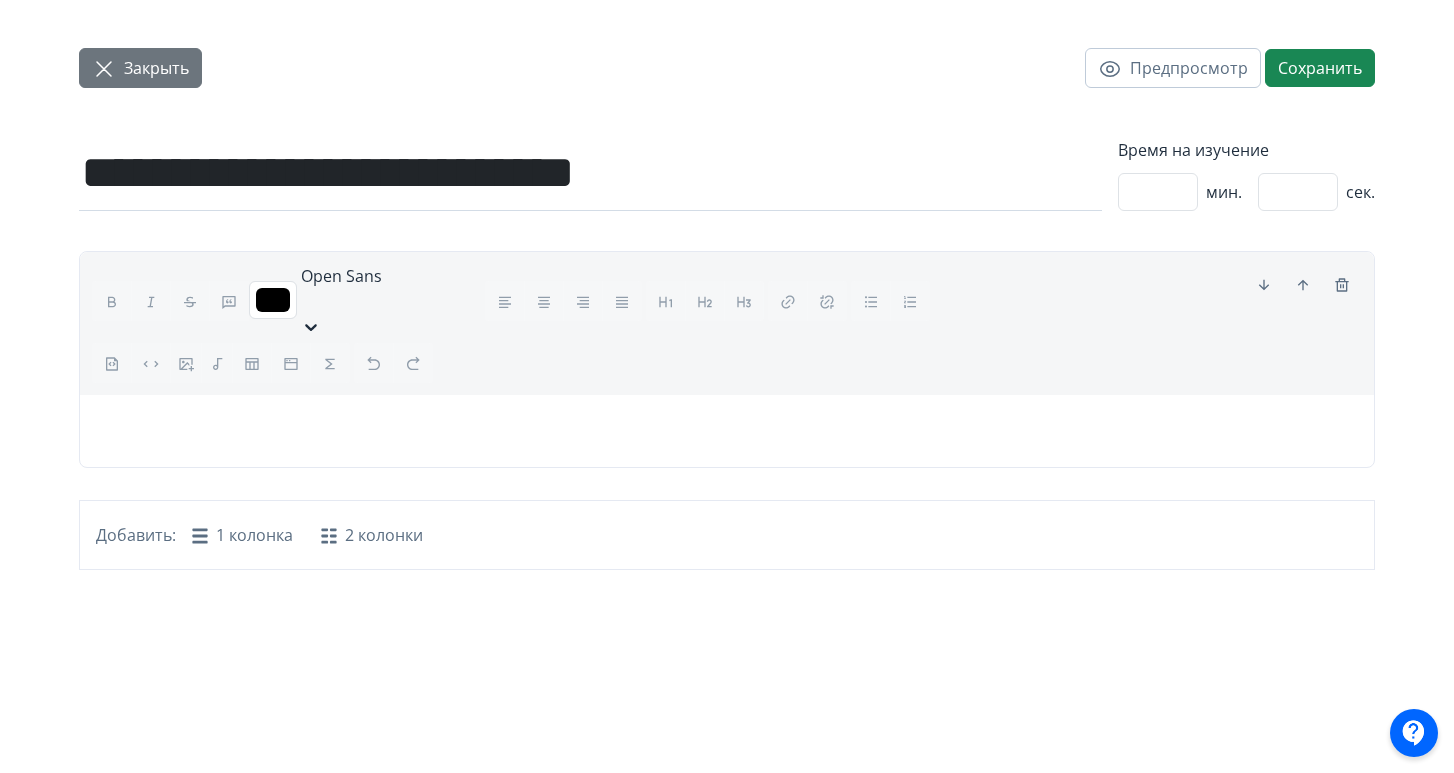 click 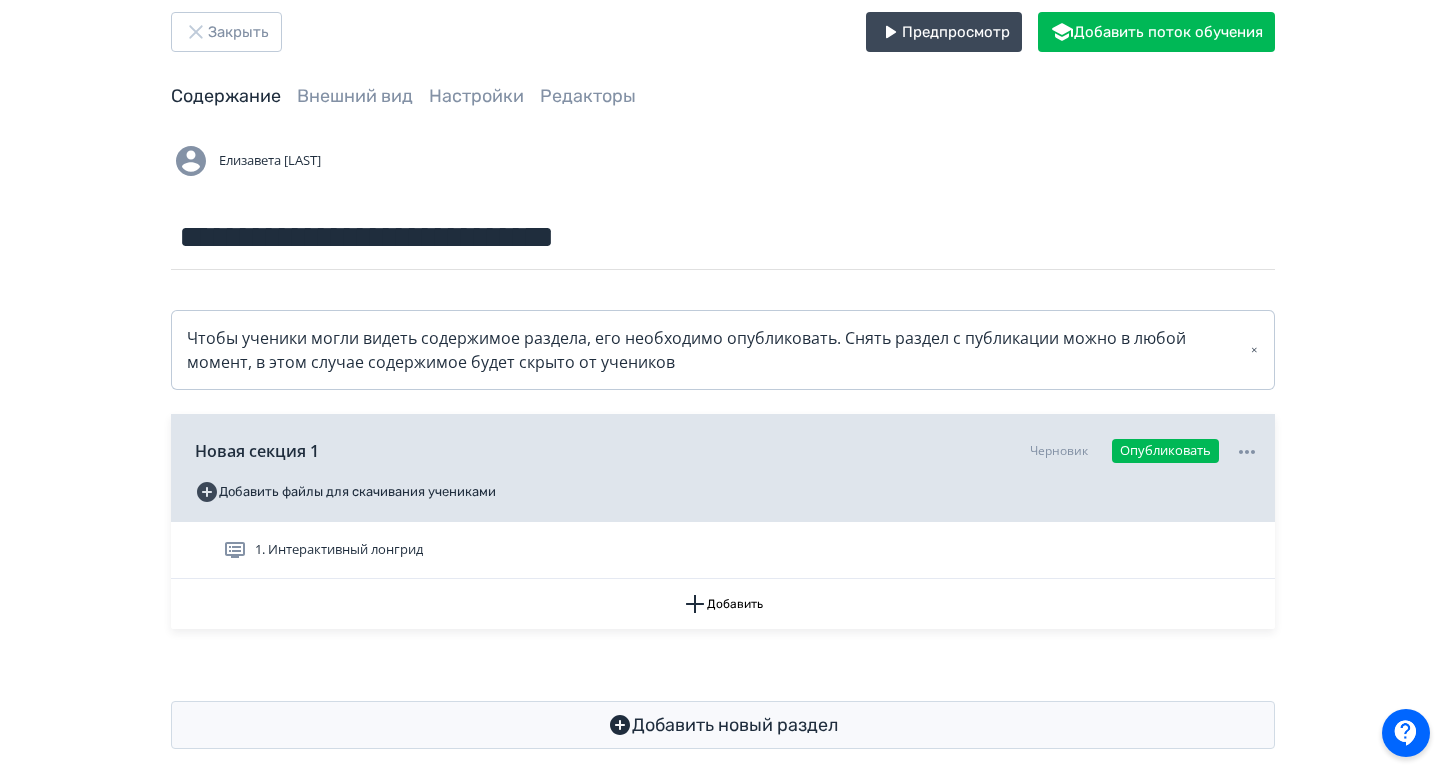 scroll, scrollTop: 60, scrollLeft: 0, axis: vertical 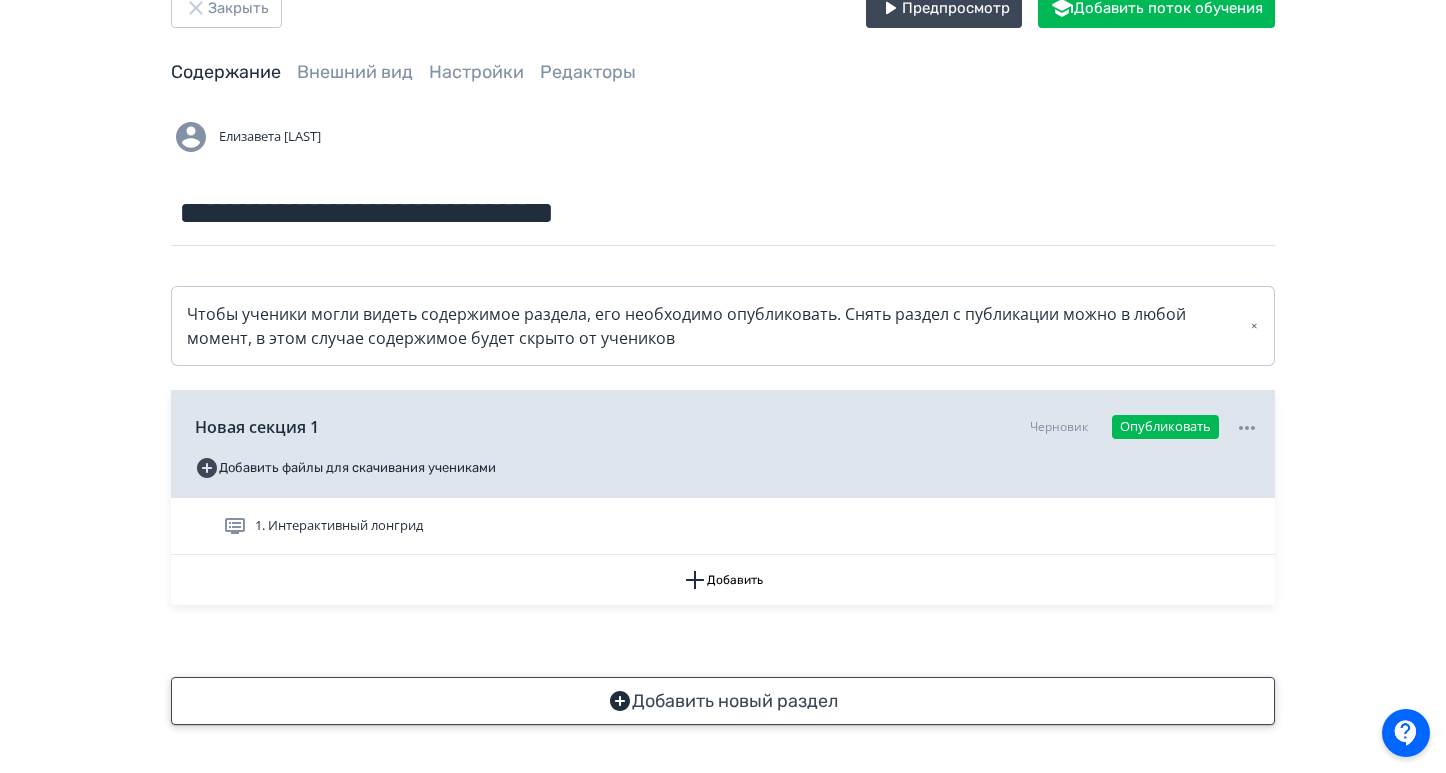 click on "Добавить новый раздел" at bounding box center (723, 701) 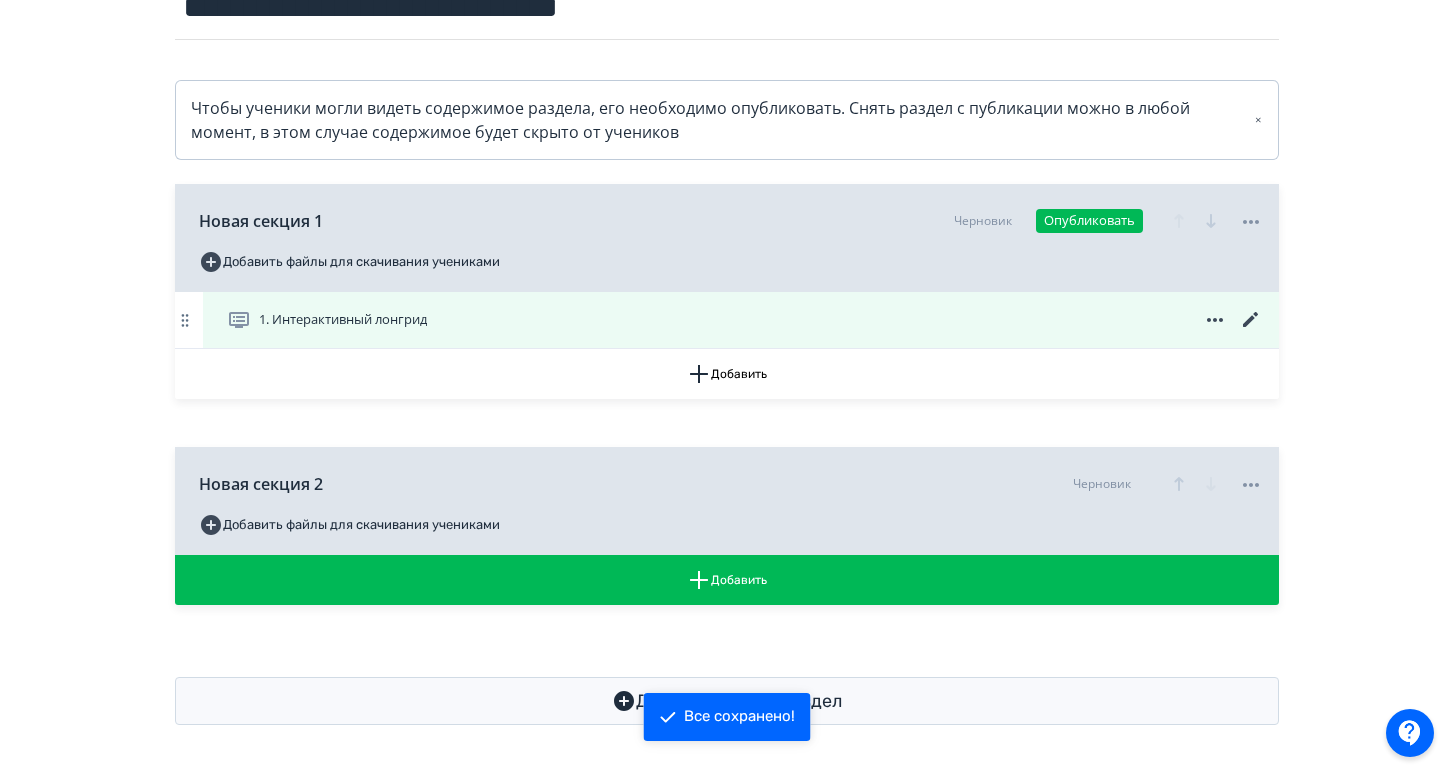 scroll, scrollTop: 266, scrollLeft: 0, axis: vertical 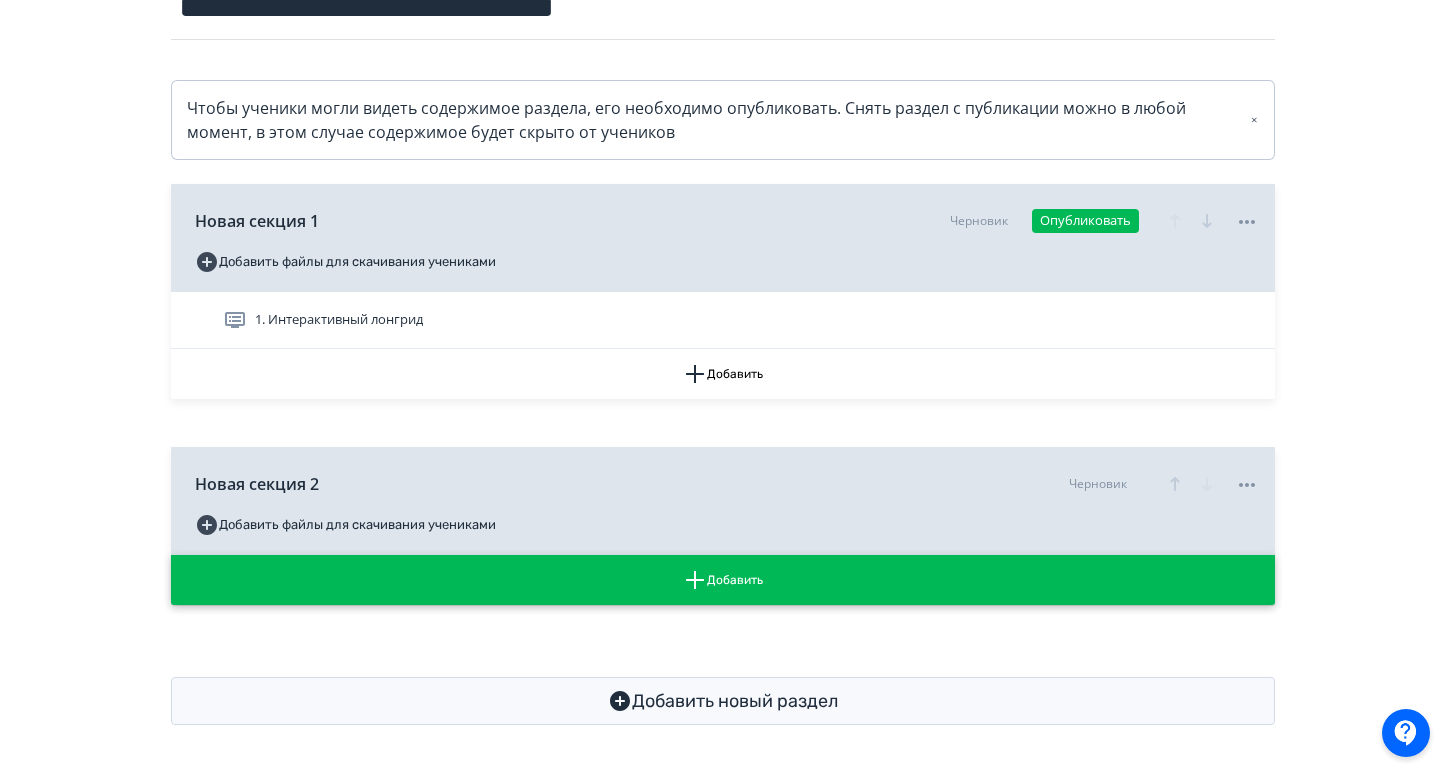 click 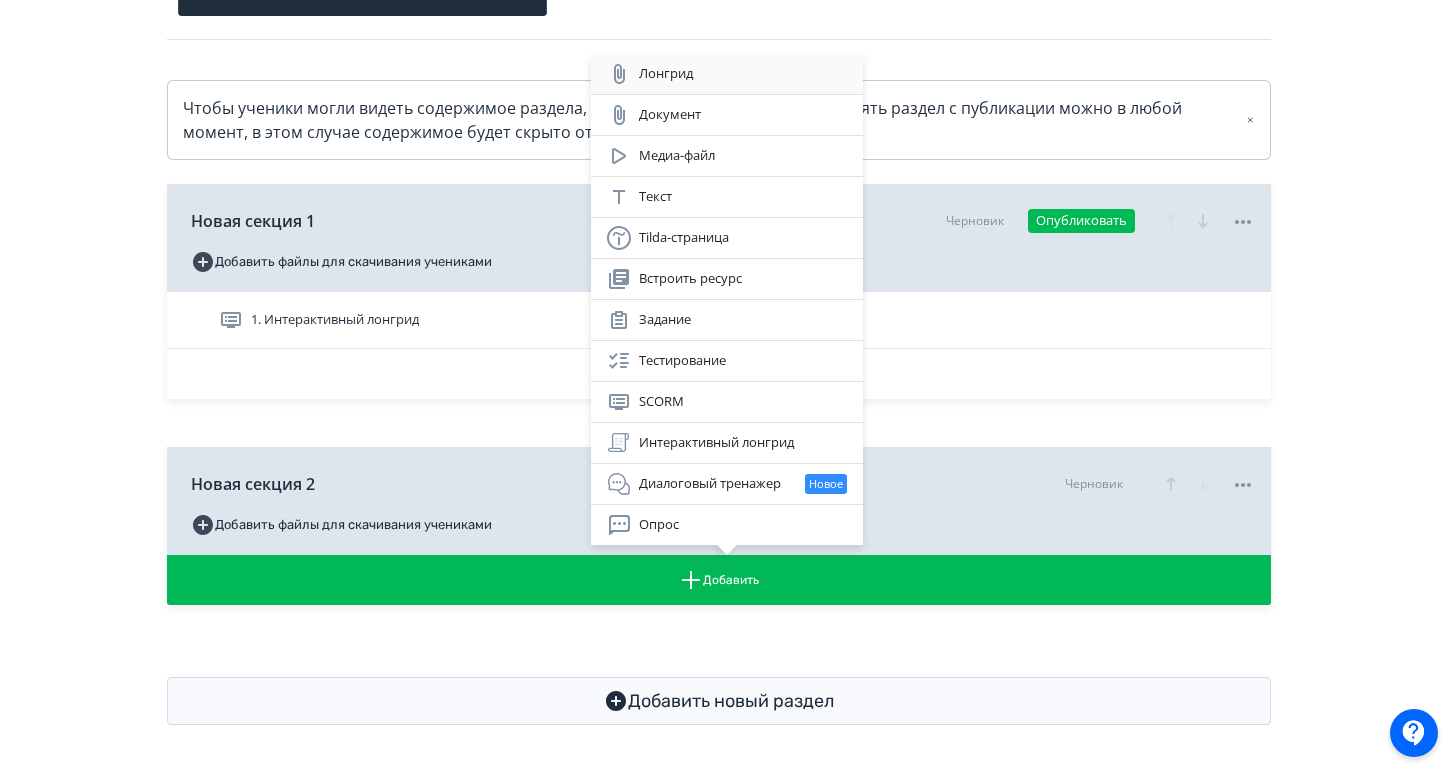 click on "Лонгрид" at bounding box center (727, 74) 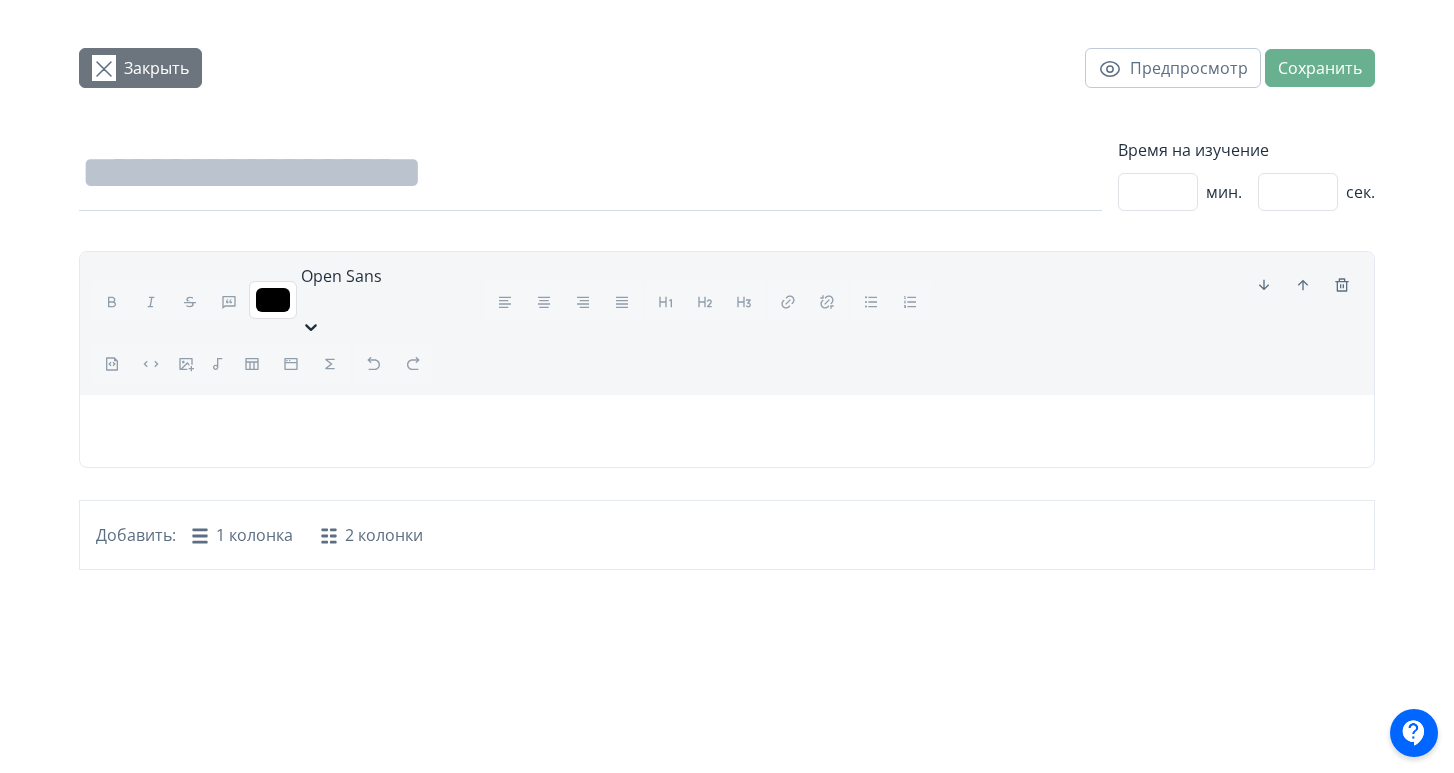 scroll, scrollTop: 0, scrollLeft: 0, axis: both 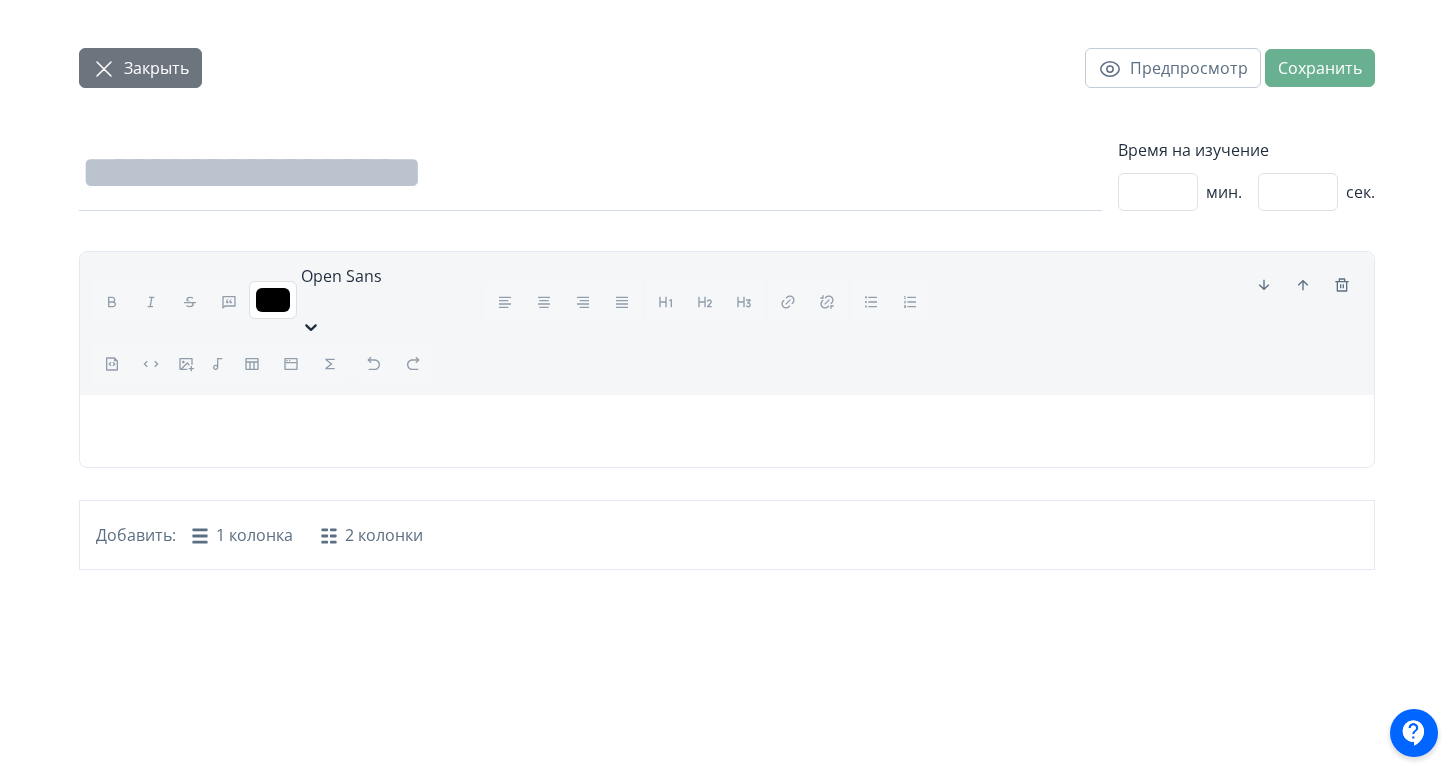 click 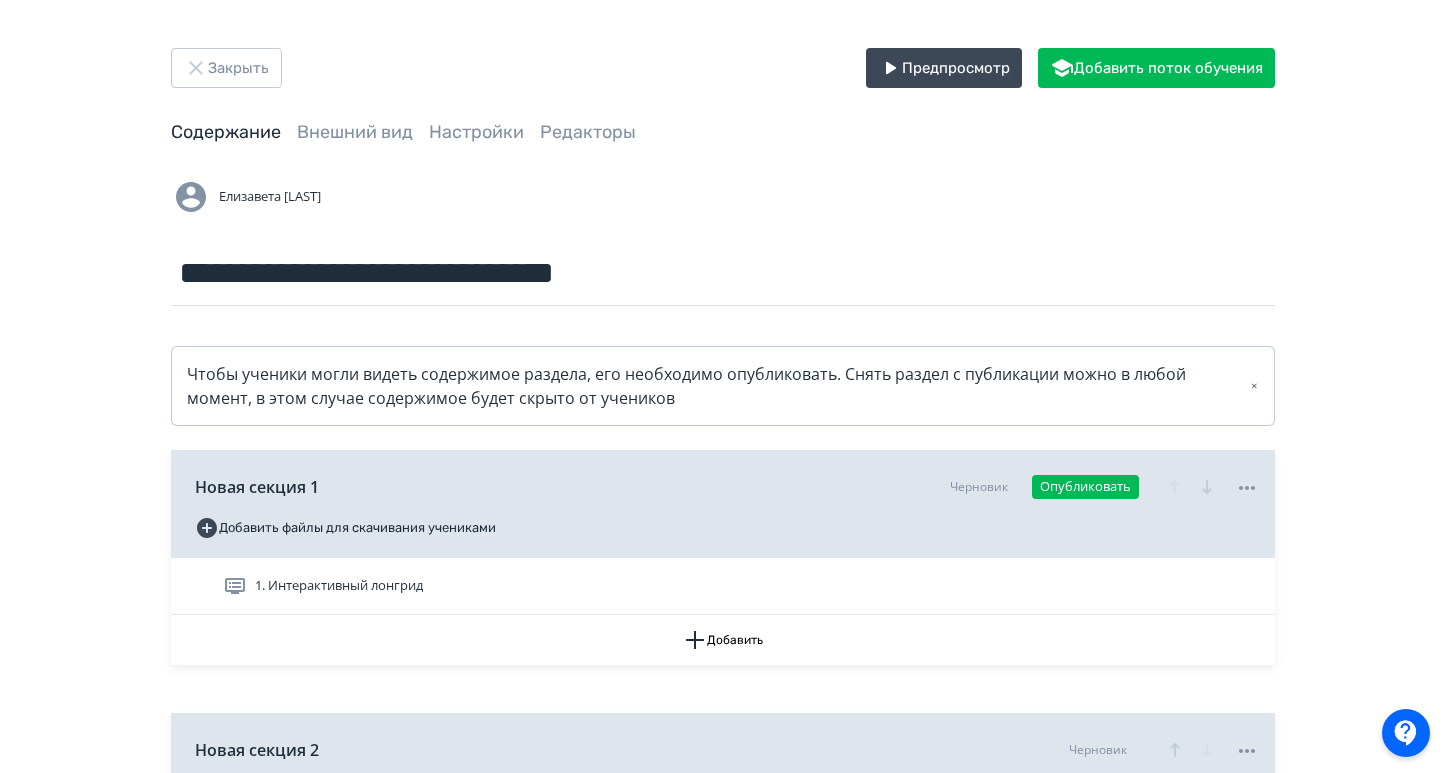 drag, startPoint x: 717, startPoint y: 626, endPoint x: 320, endPoint y: 148, distance: 621.36383 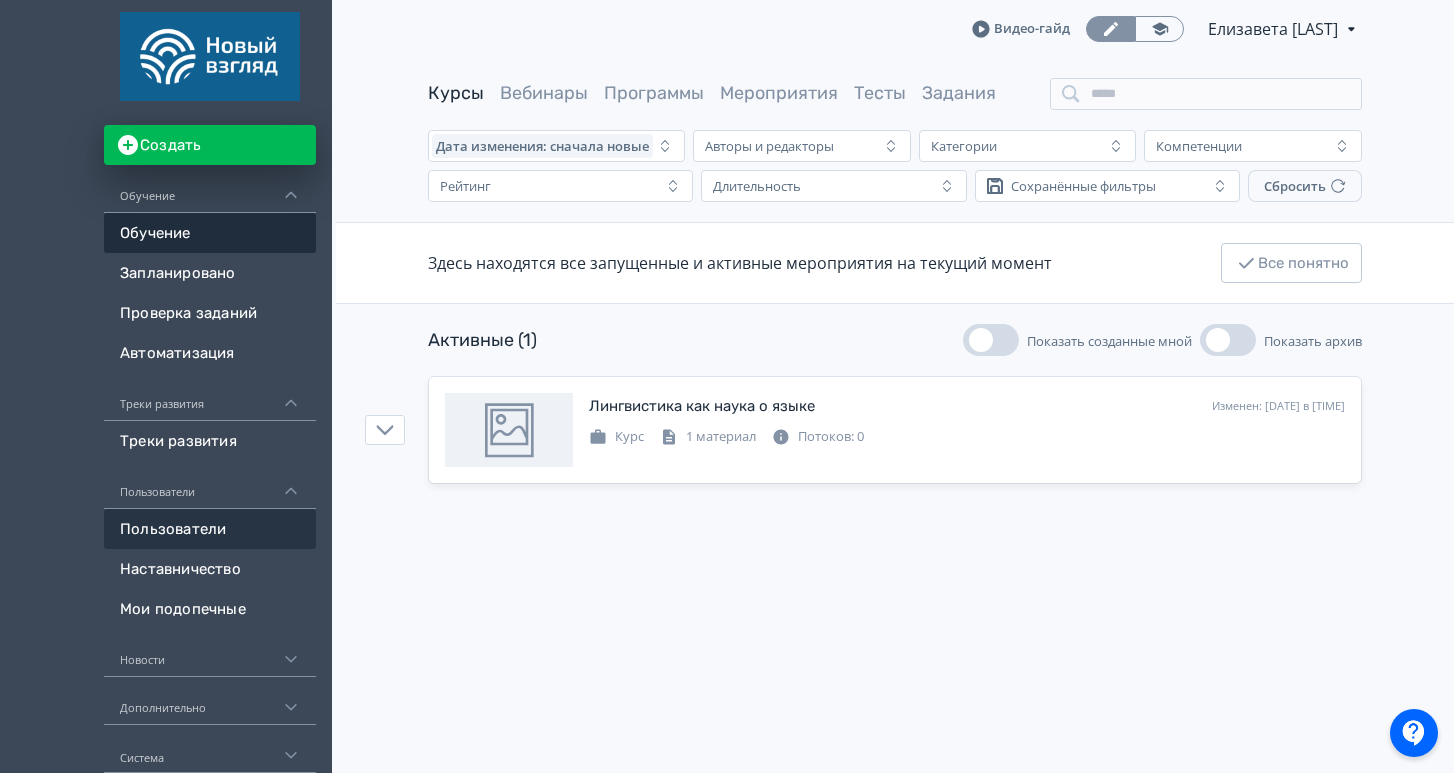 click on "Пользователи" at bounding box center [210, 529] 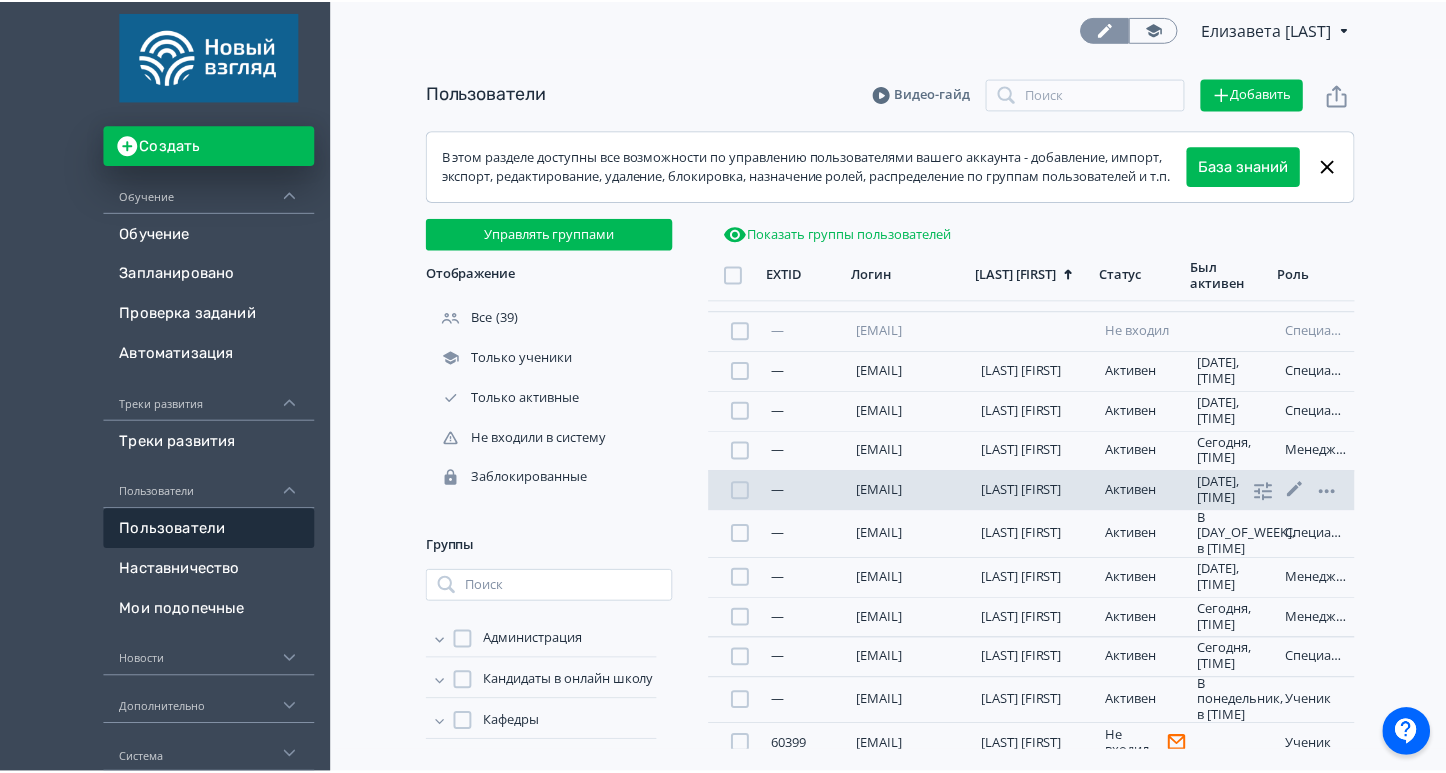 scroll, scrollTop: 145, scrollLeft: 0, axis: vertical 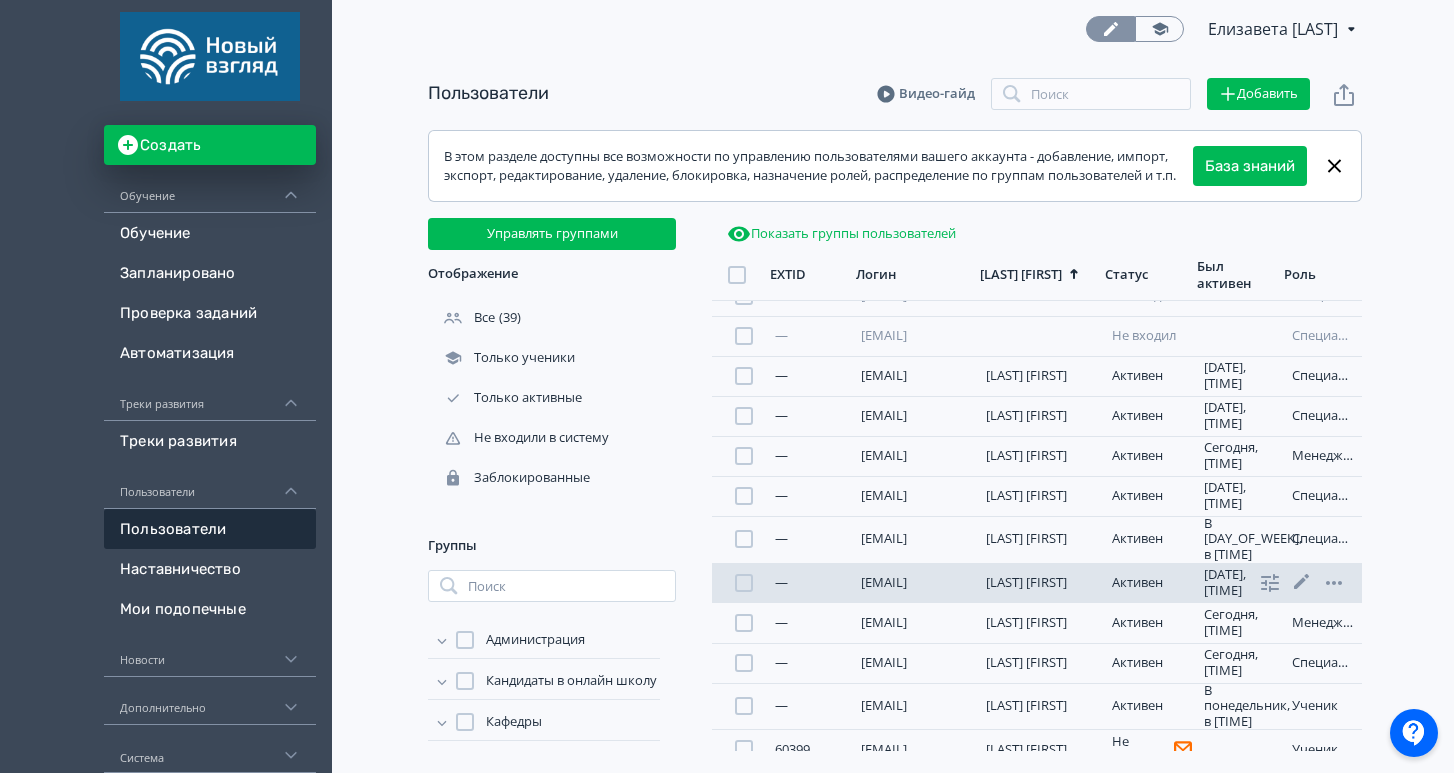 click on "[EMAIL]" at bounding box center (884, 582) 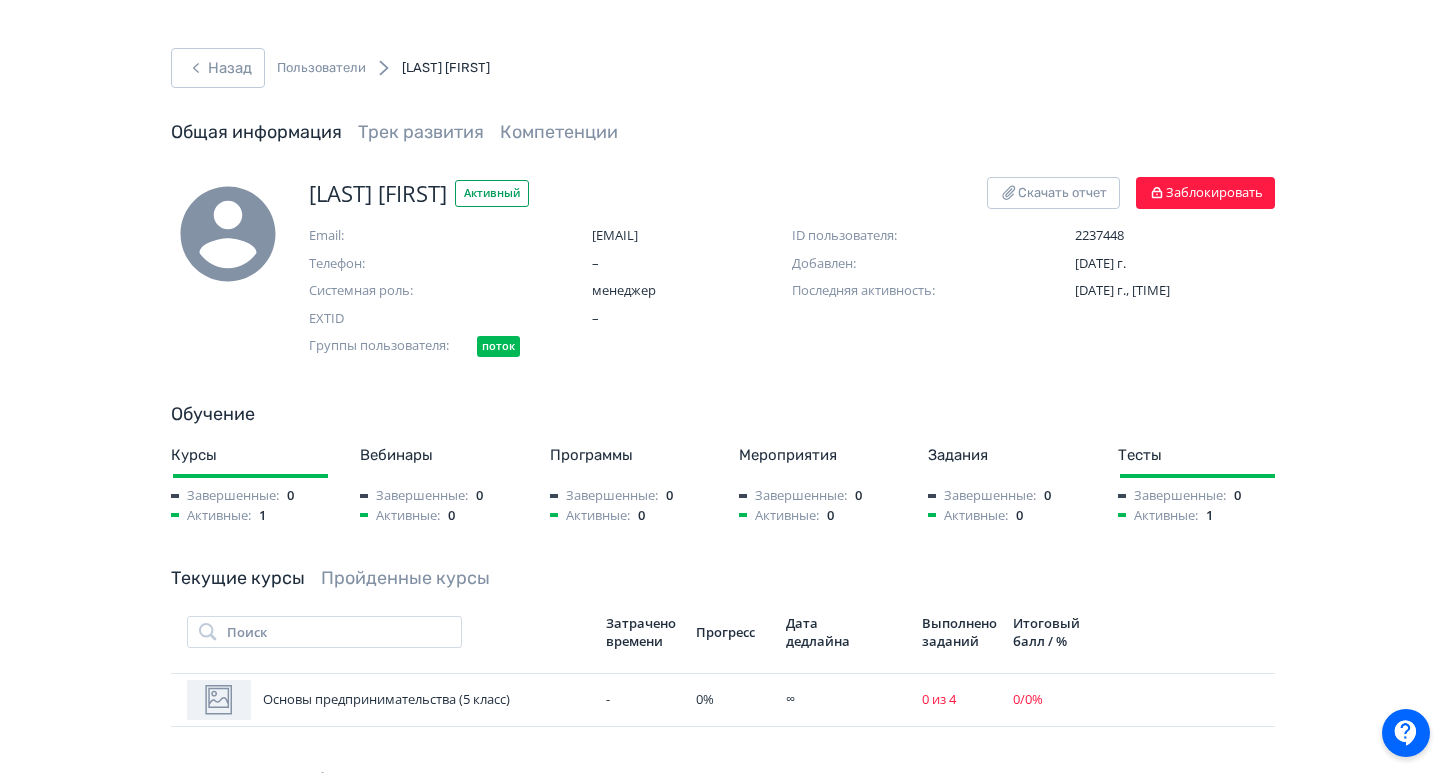 scroll, scrollTop: 0, scrollLeft: 0, axis: both 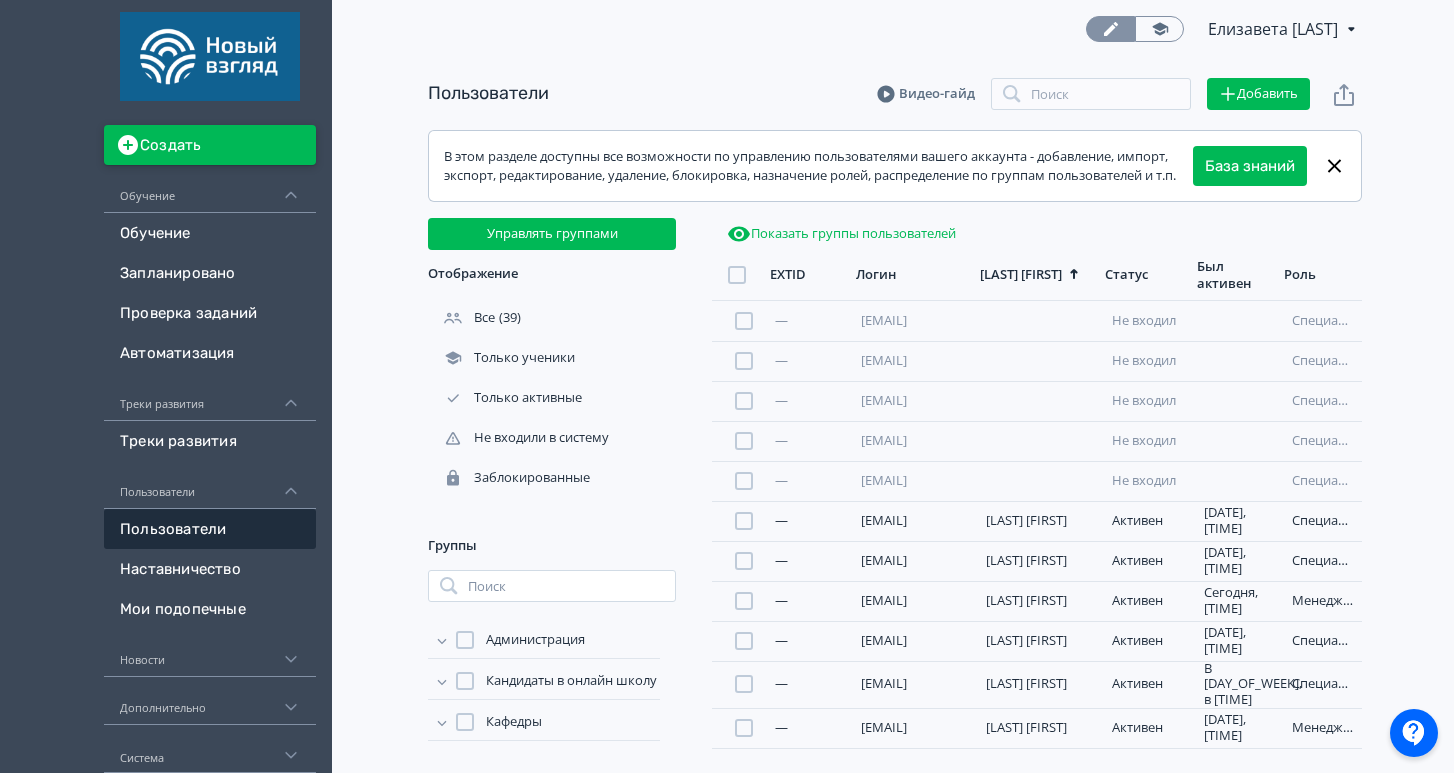 click on "Создать" at bounding box center (210, 145) 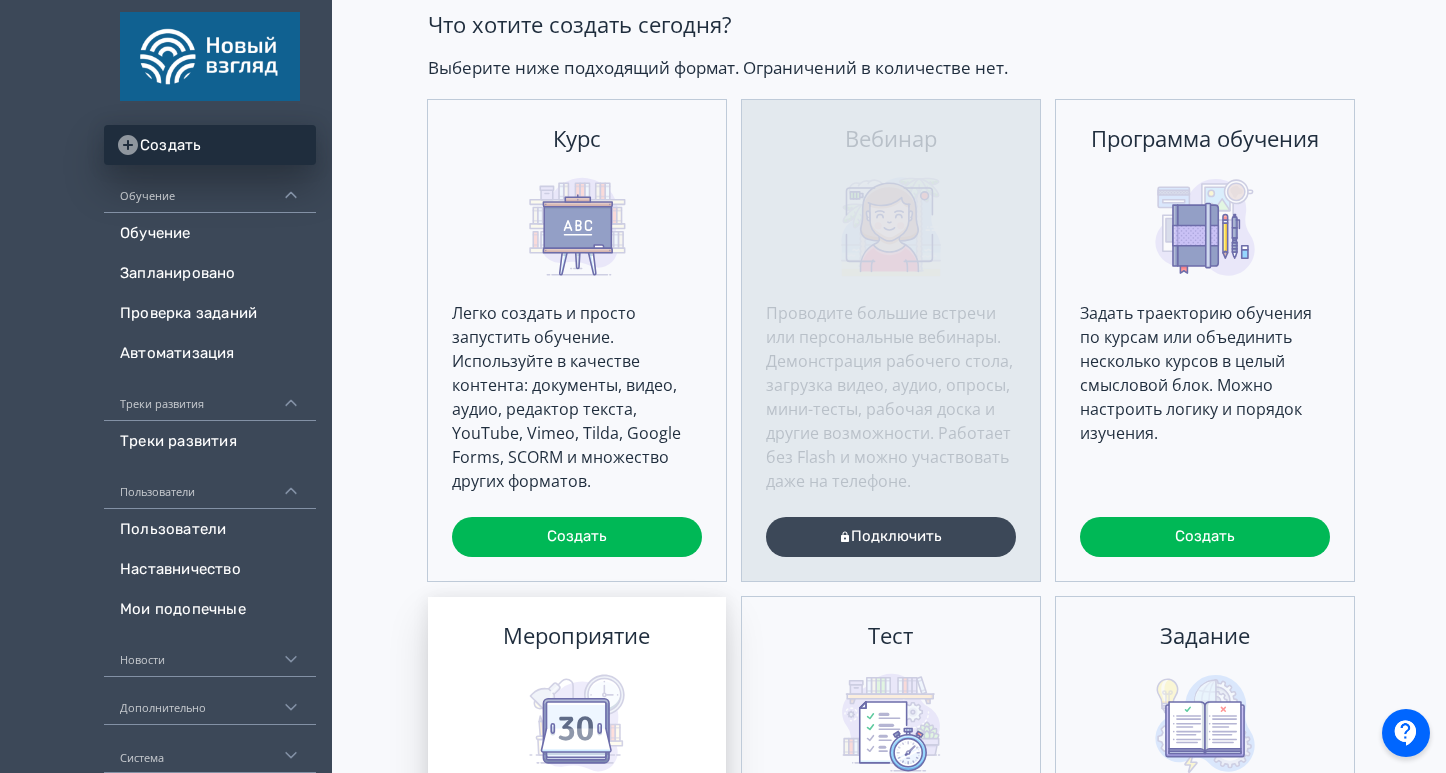 scroll, scrollTop: 117, scrollLeft: 0, axis: vertical 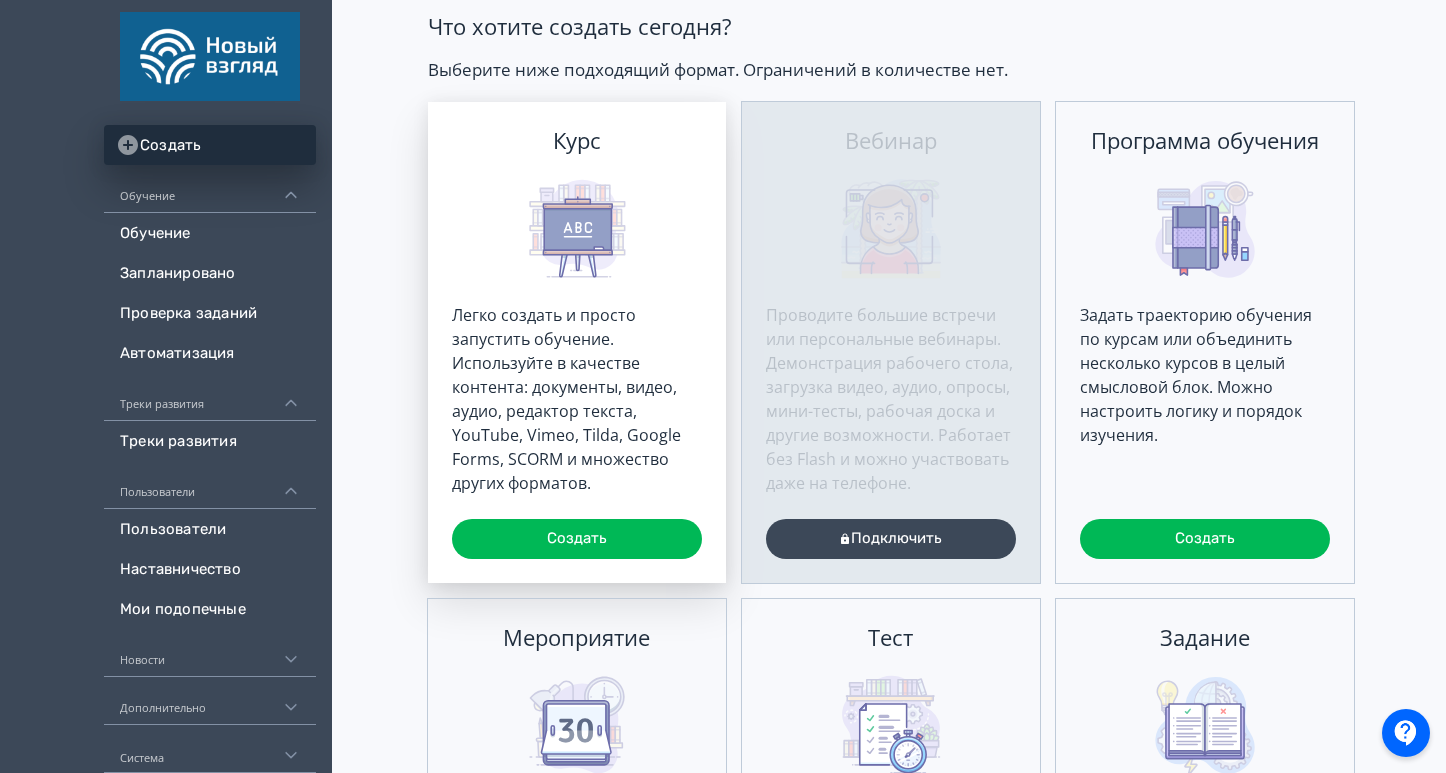 drag, startPoint x: 606, startPoint y: 545, endPoint x: 555, endPoint y: 316, distance: 234.61032 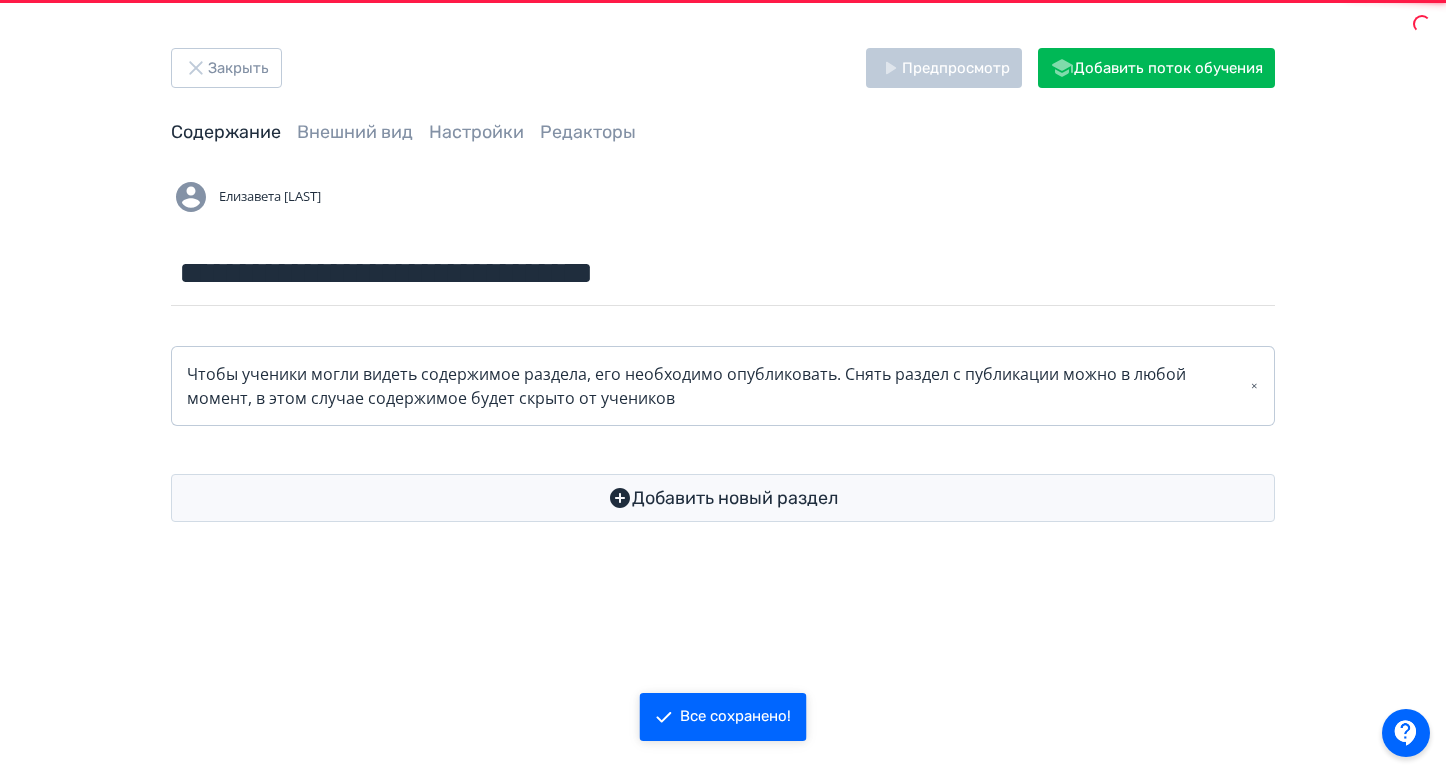 scroll, scrollTop: 0, scrollLeft: 0, axis: both 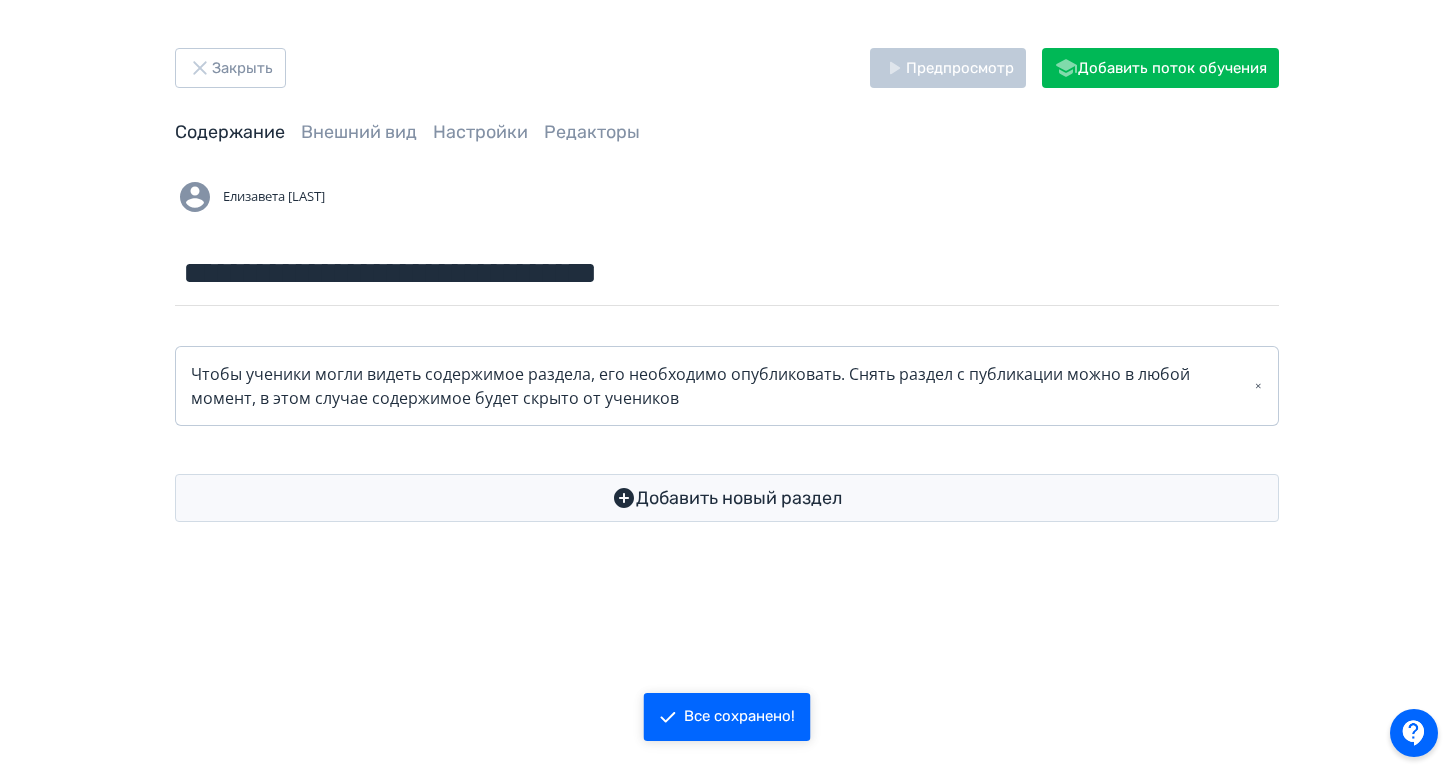 click on "**********" at bounding box center [727, 241] 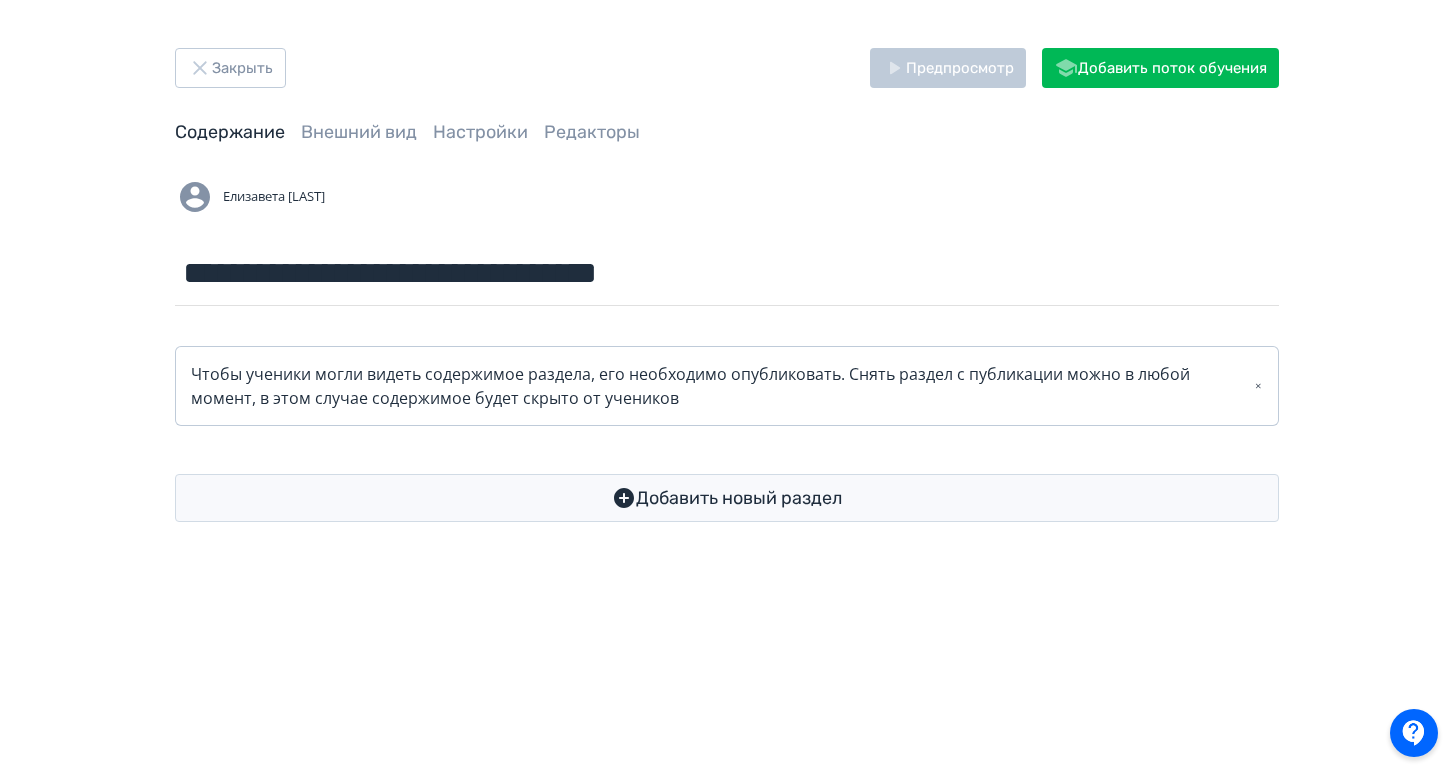 click 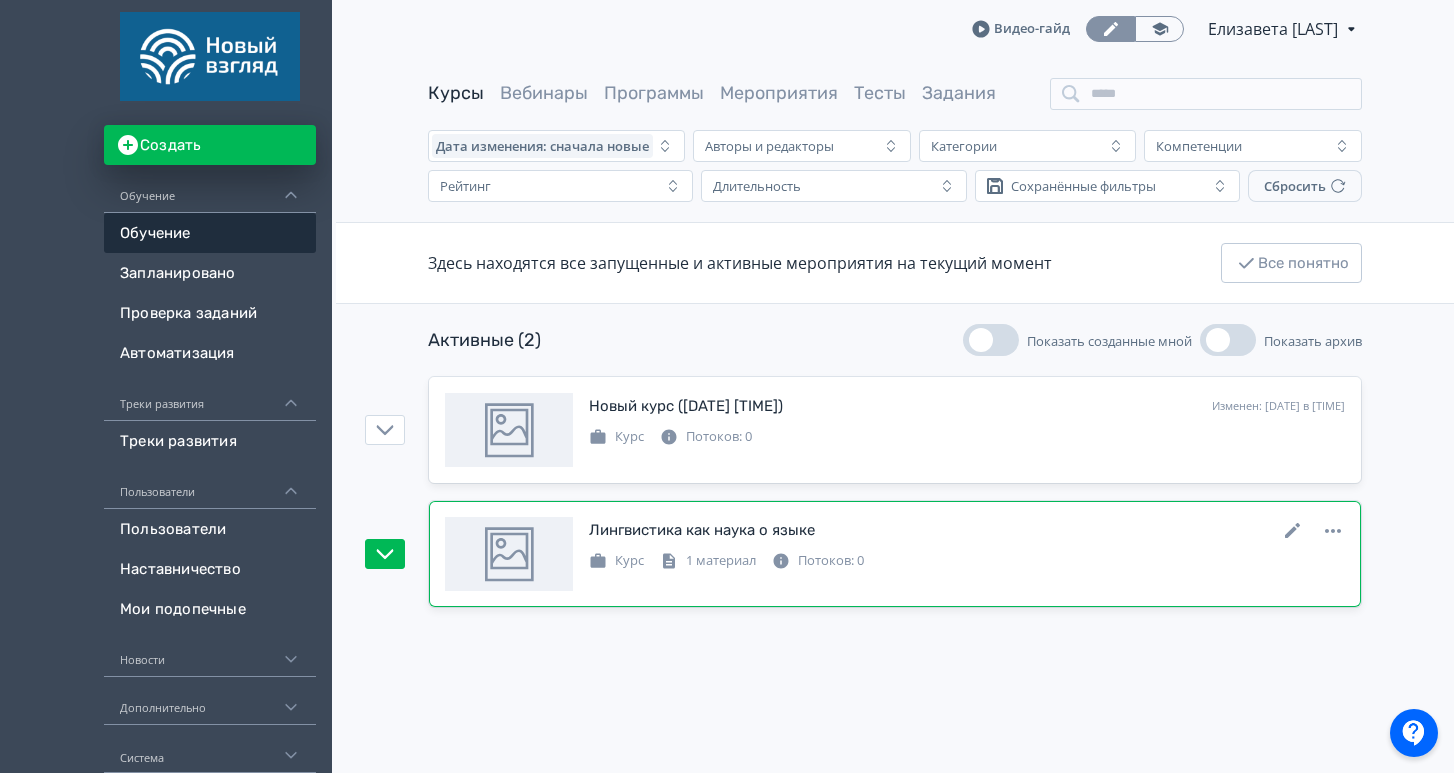 click on "Лингвистика как наука о языке" at bounding box center [702, 530] 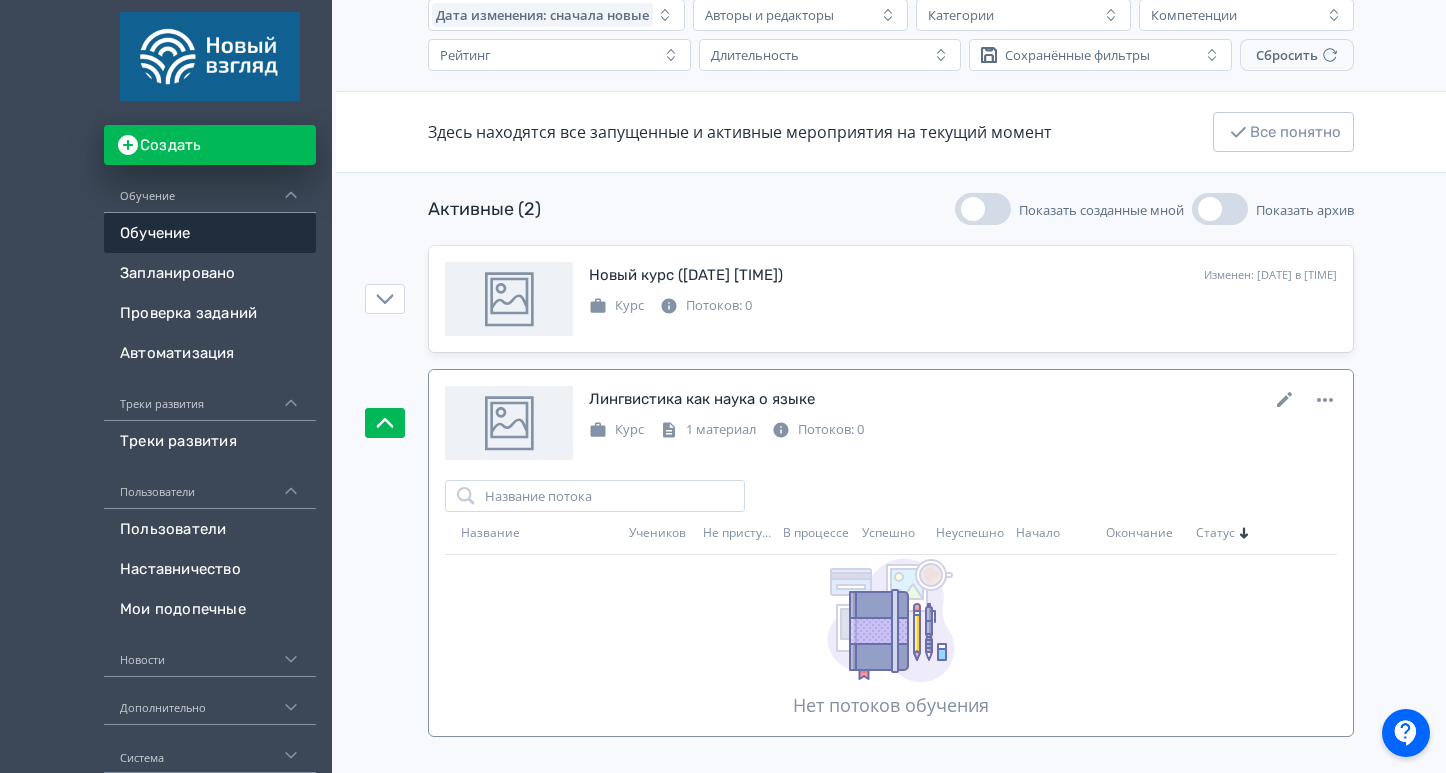 scroll, scrollTop: 131, scrollLeft: 0, axis: vertical 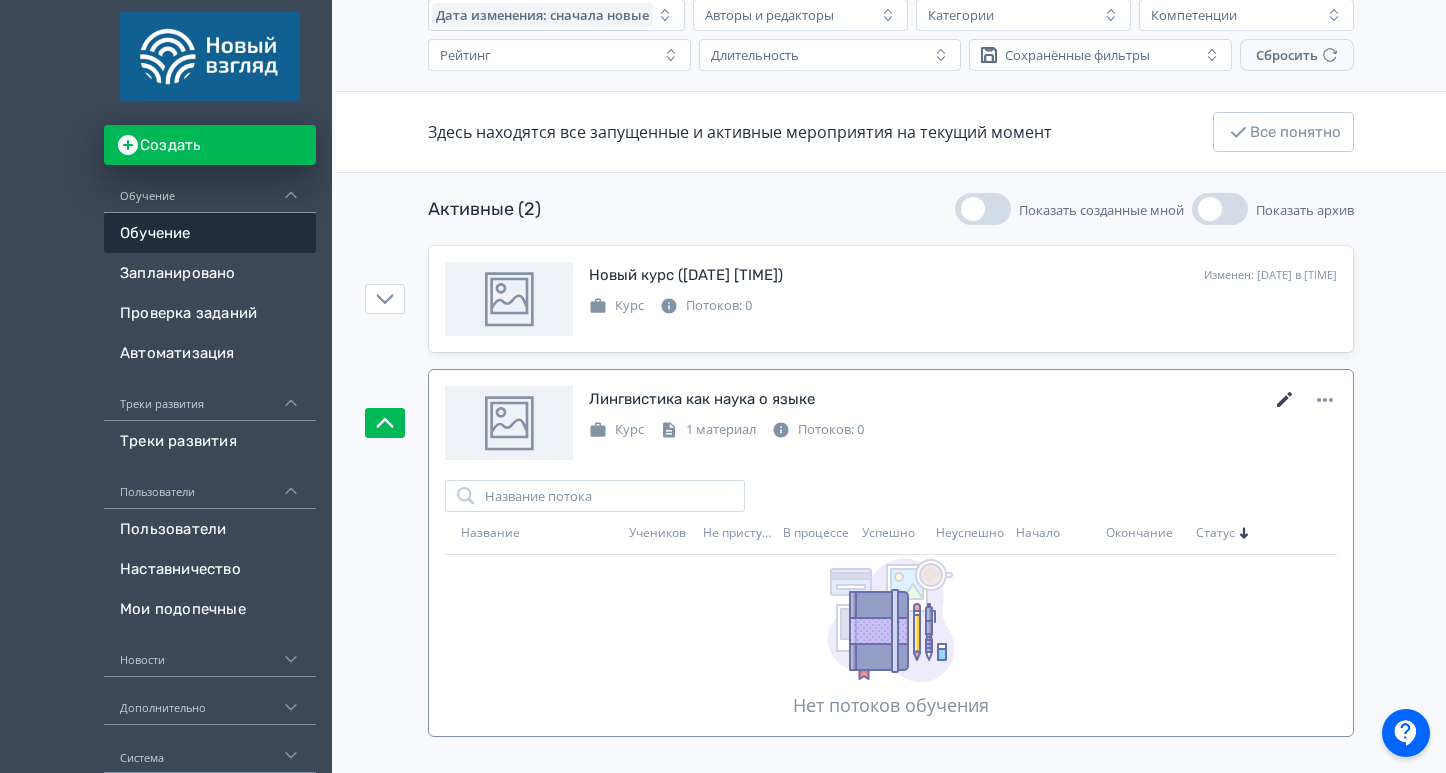 click 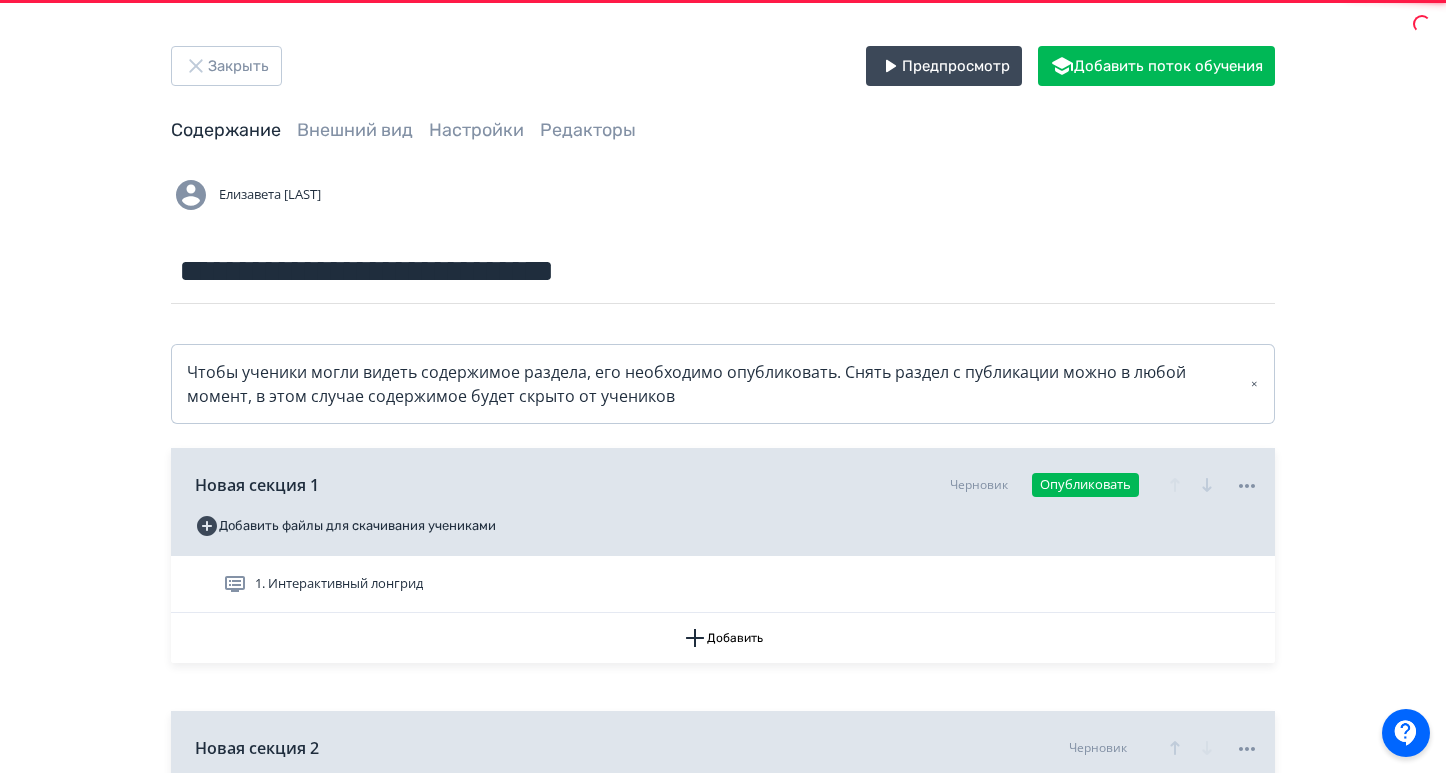 scroll, scrollTop: 0, scrollLeft: 0, axis: both 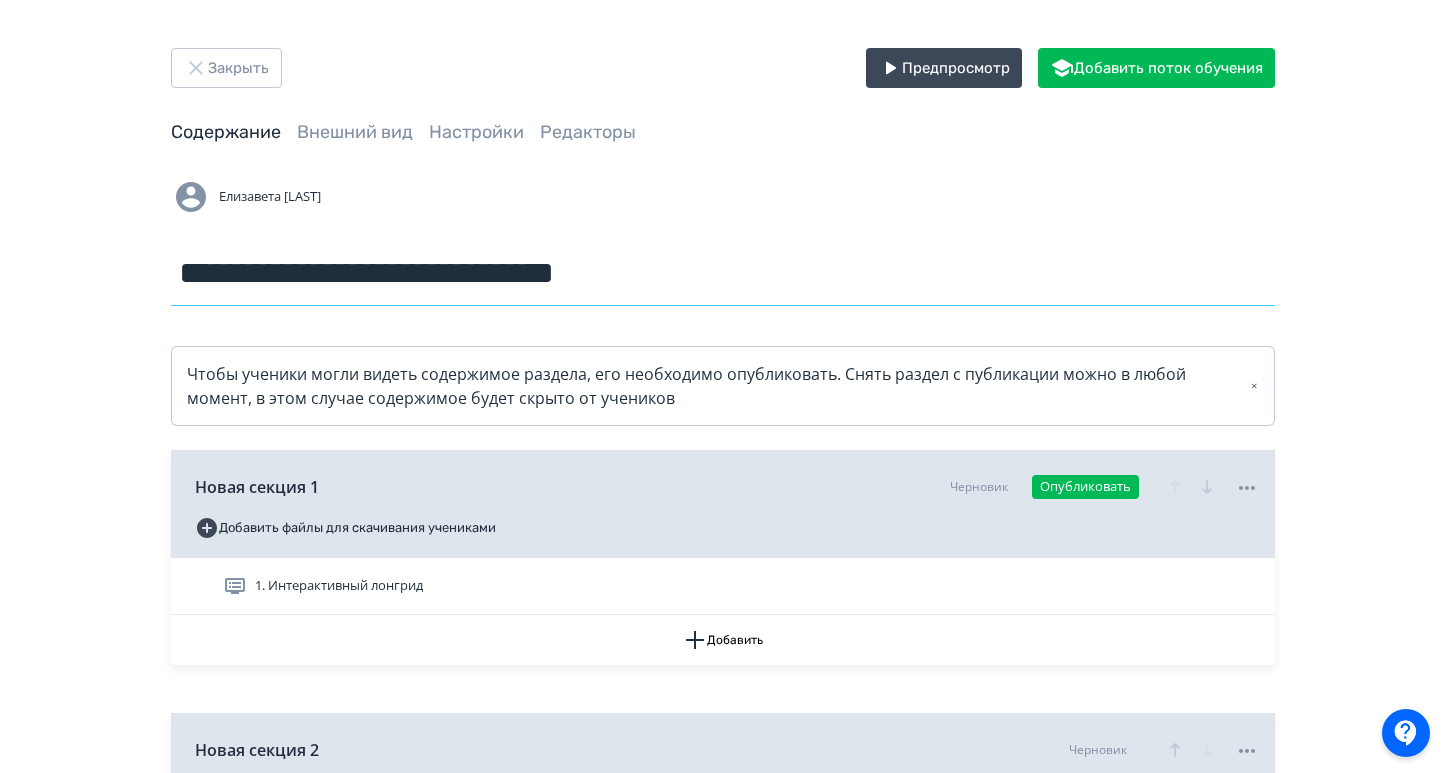 click on "**********" at bounding box center (723, 273) 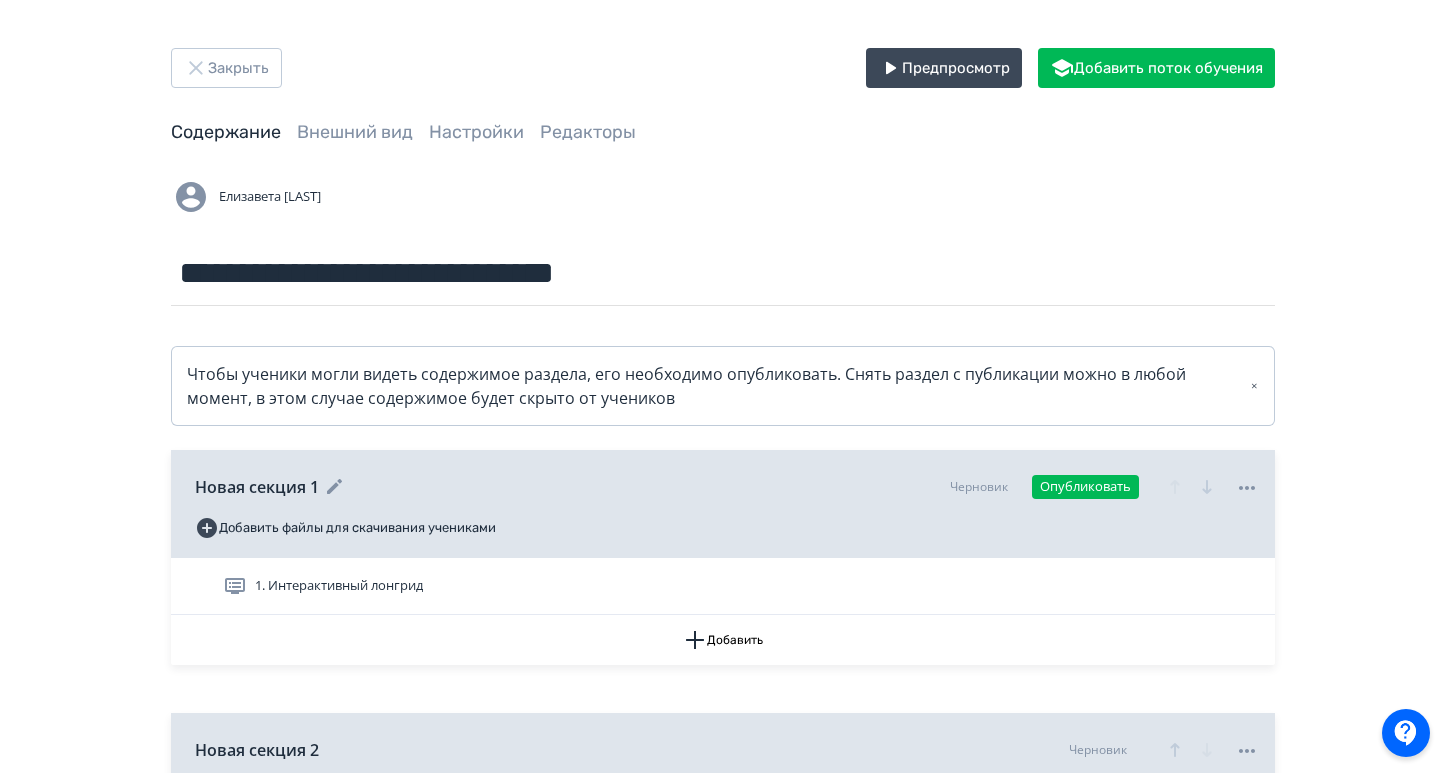 click 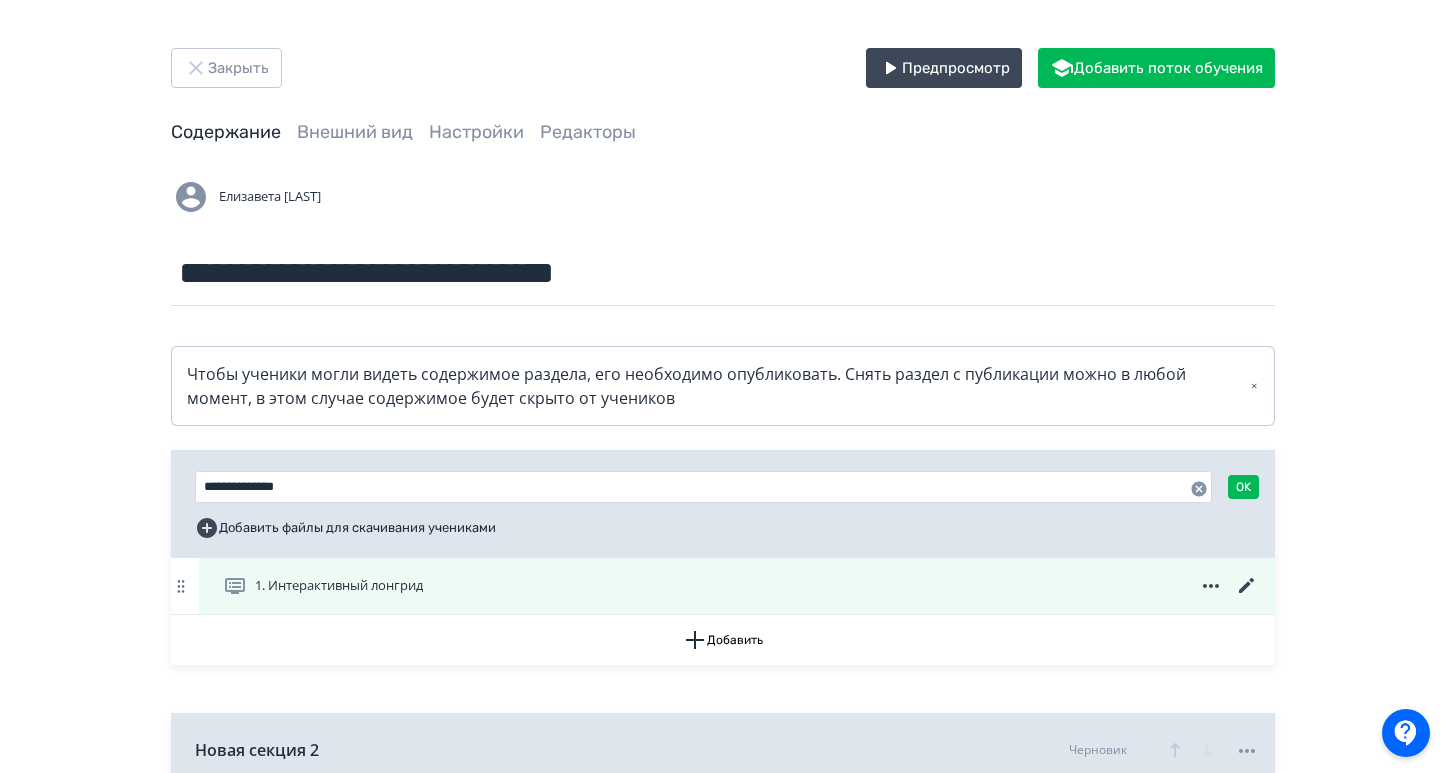 click 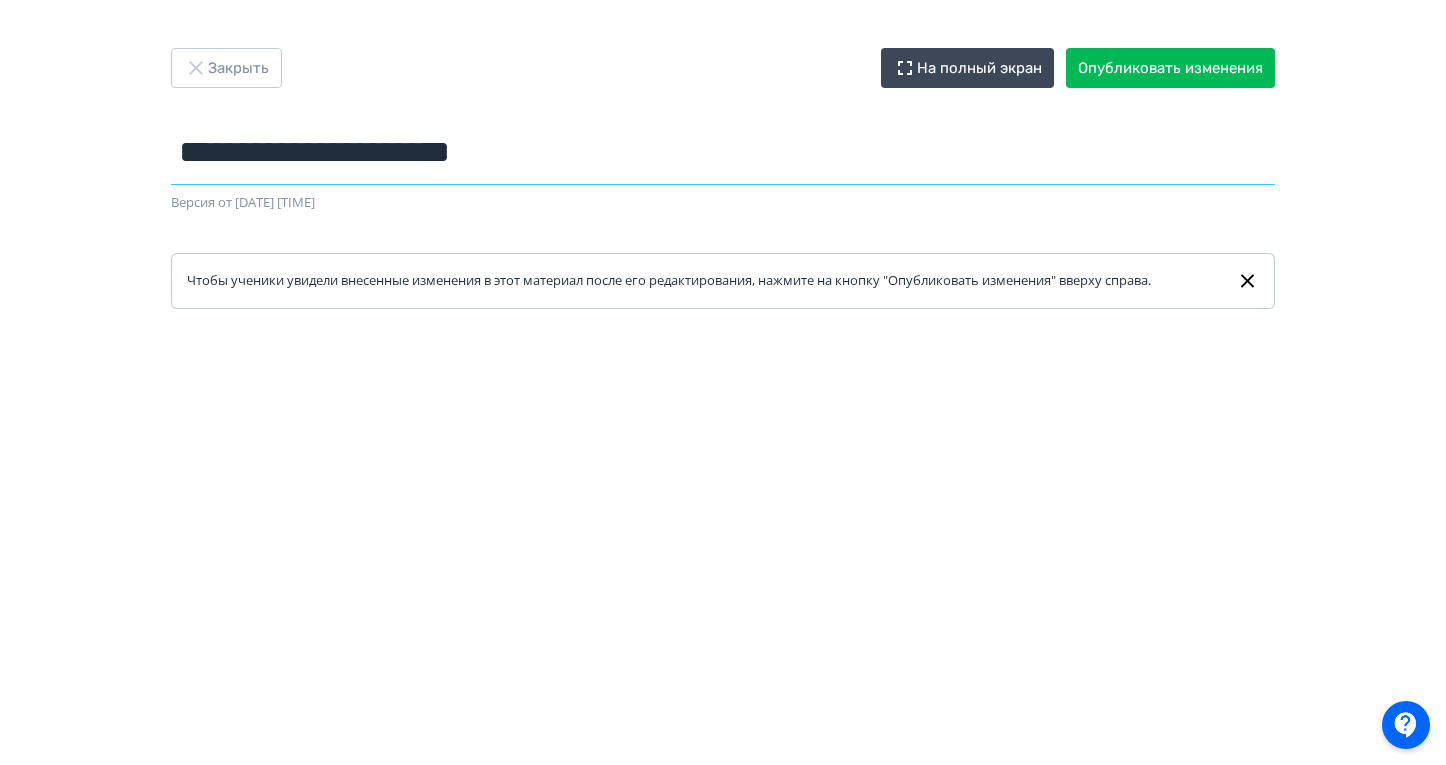click on "**********" at bounding box center [723, 152] 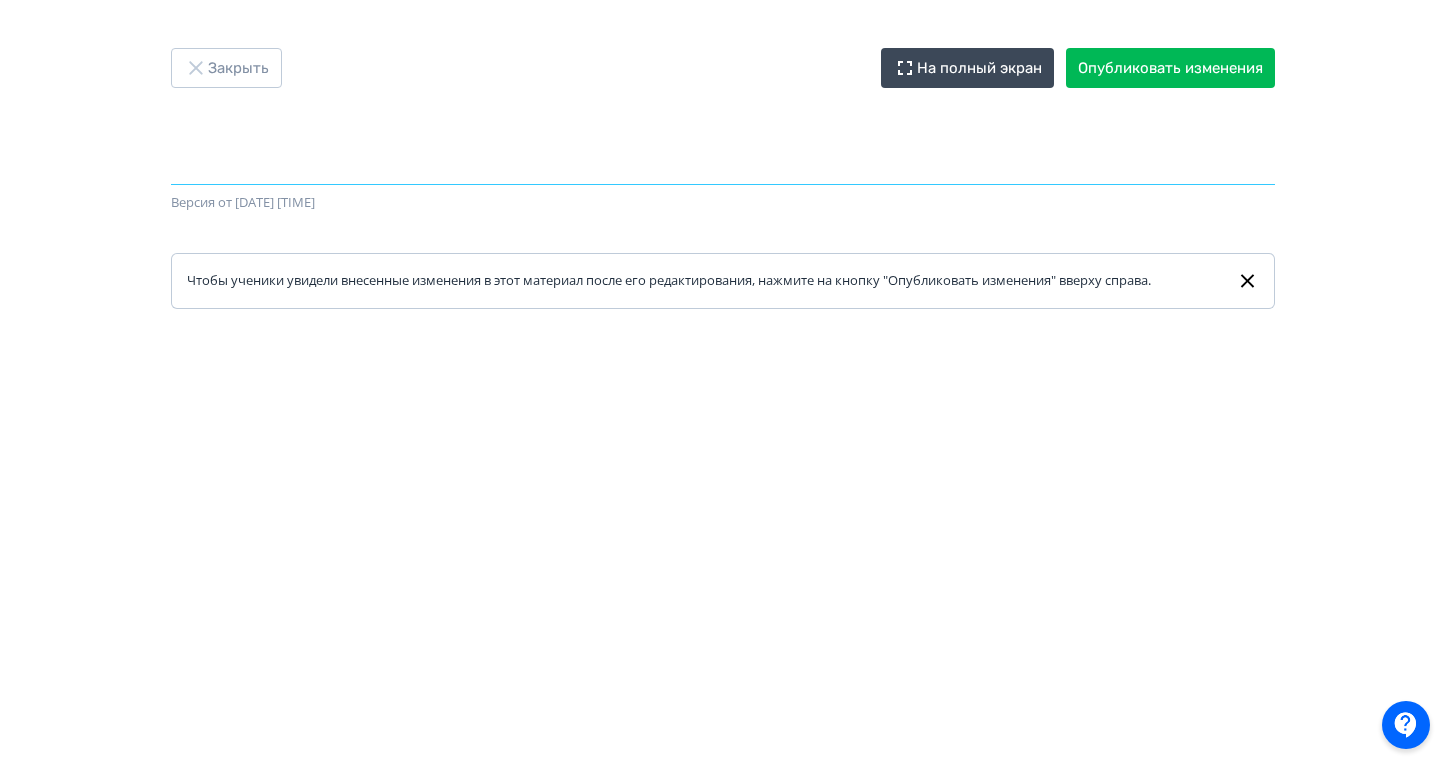 paste on "**********" 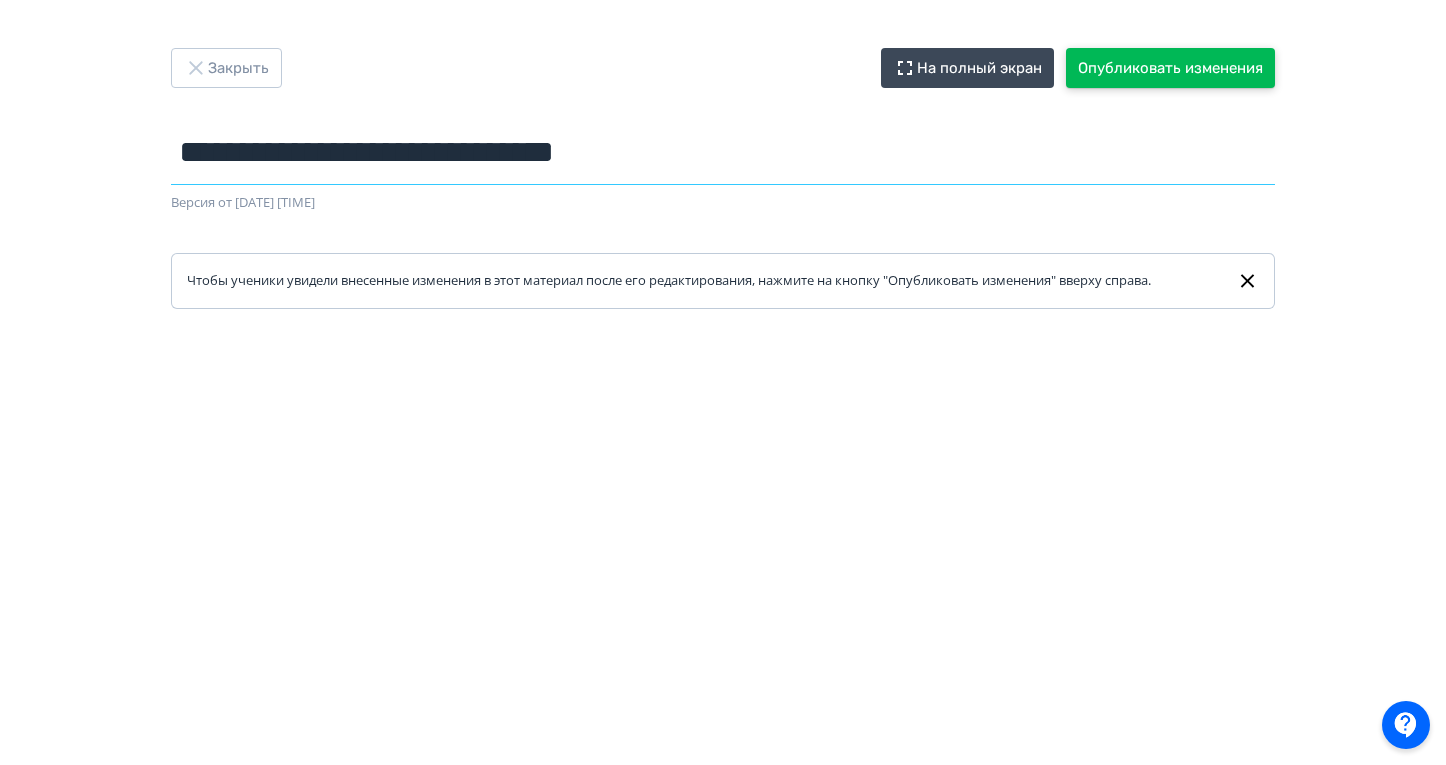 type on "**********" 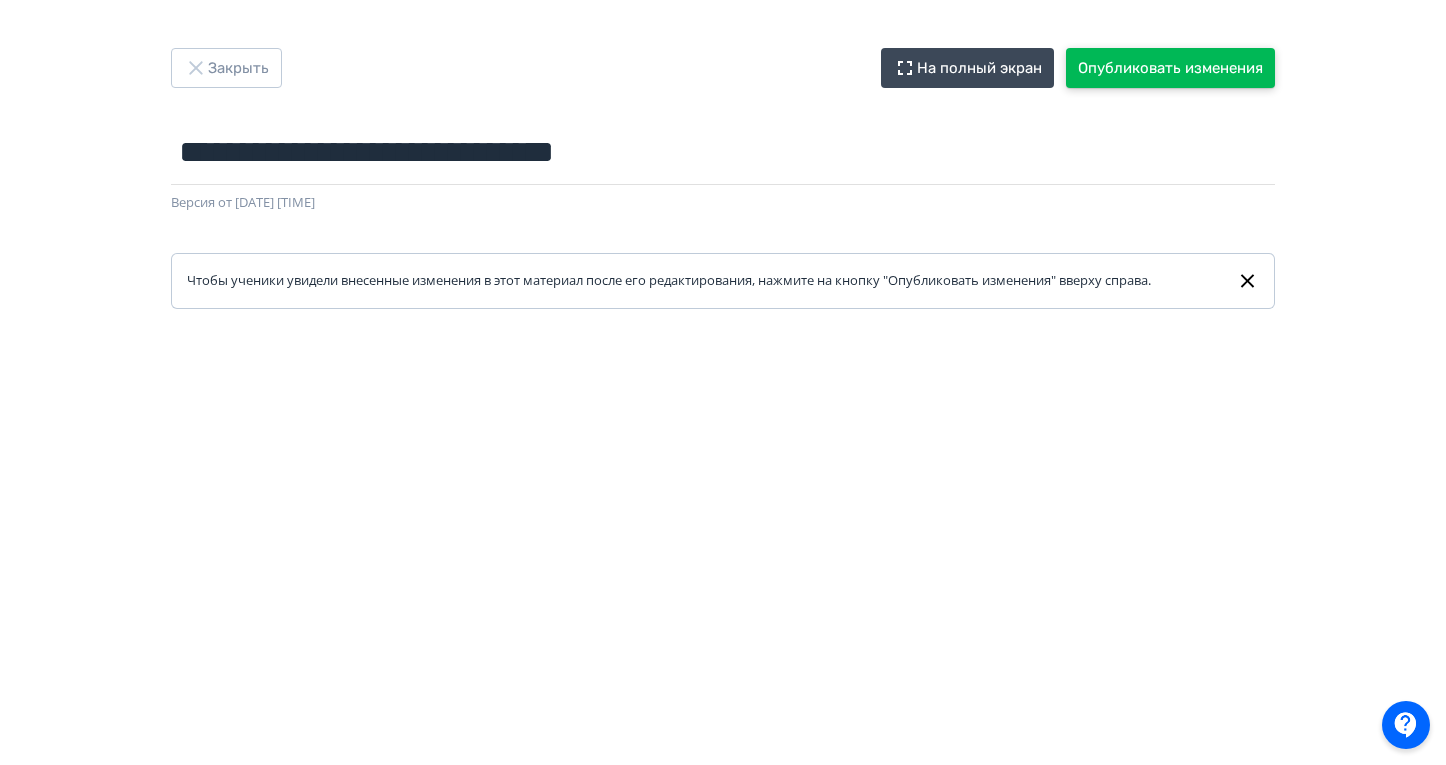 click on "Опубликовать изменения" at bounding box center (1170, 68) 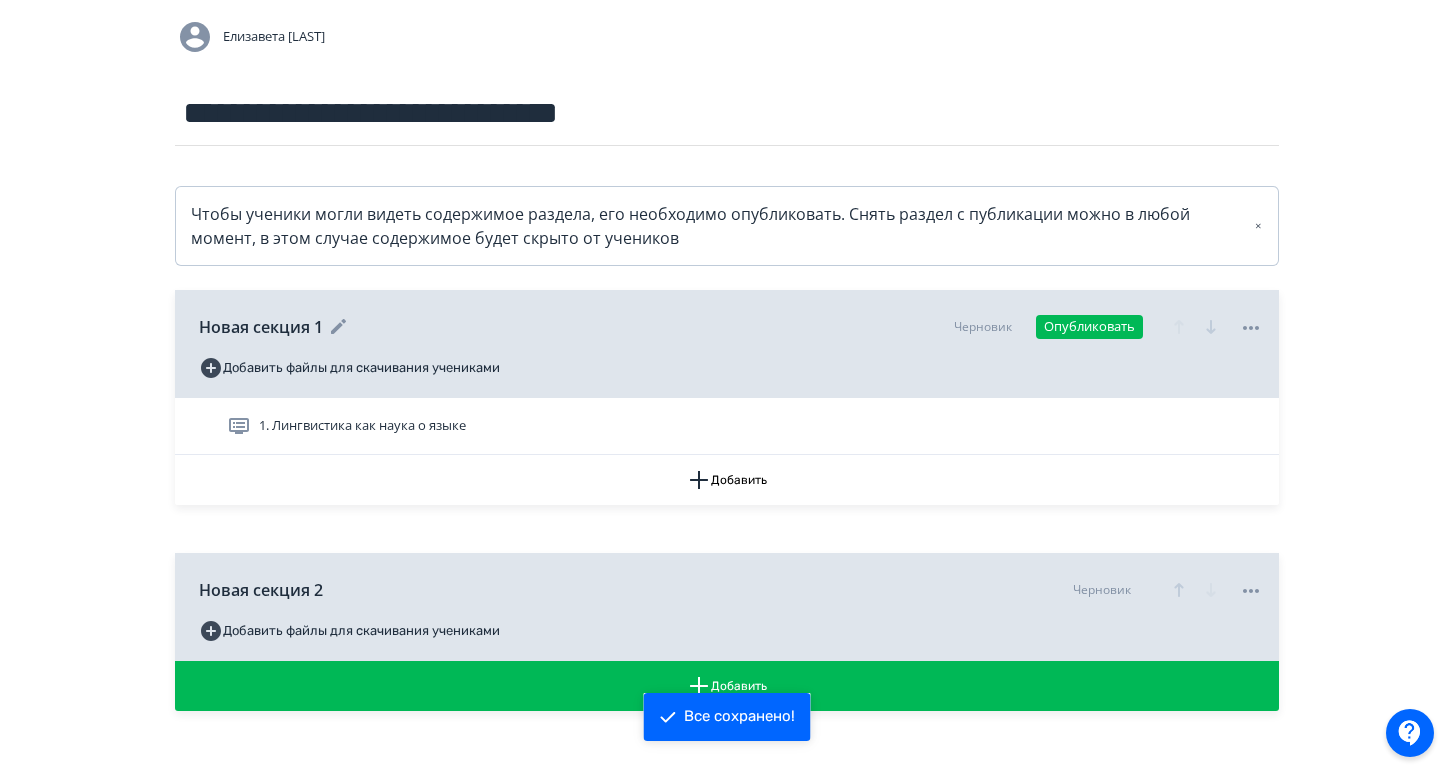 scroll, scrollTop: 199, scrollLeft: 0, axis: vertical 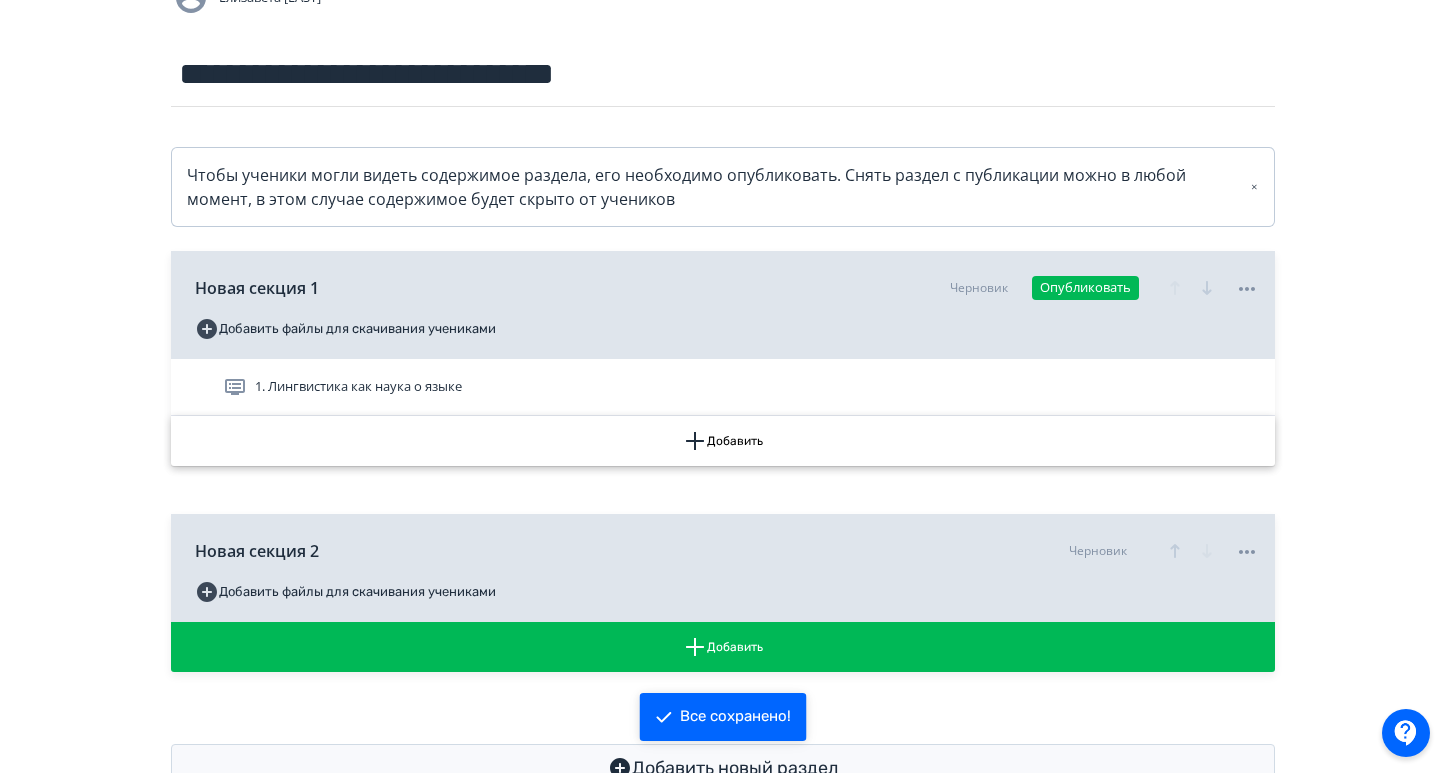 click on "Добавить" at bounding box center [723, 441] 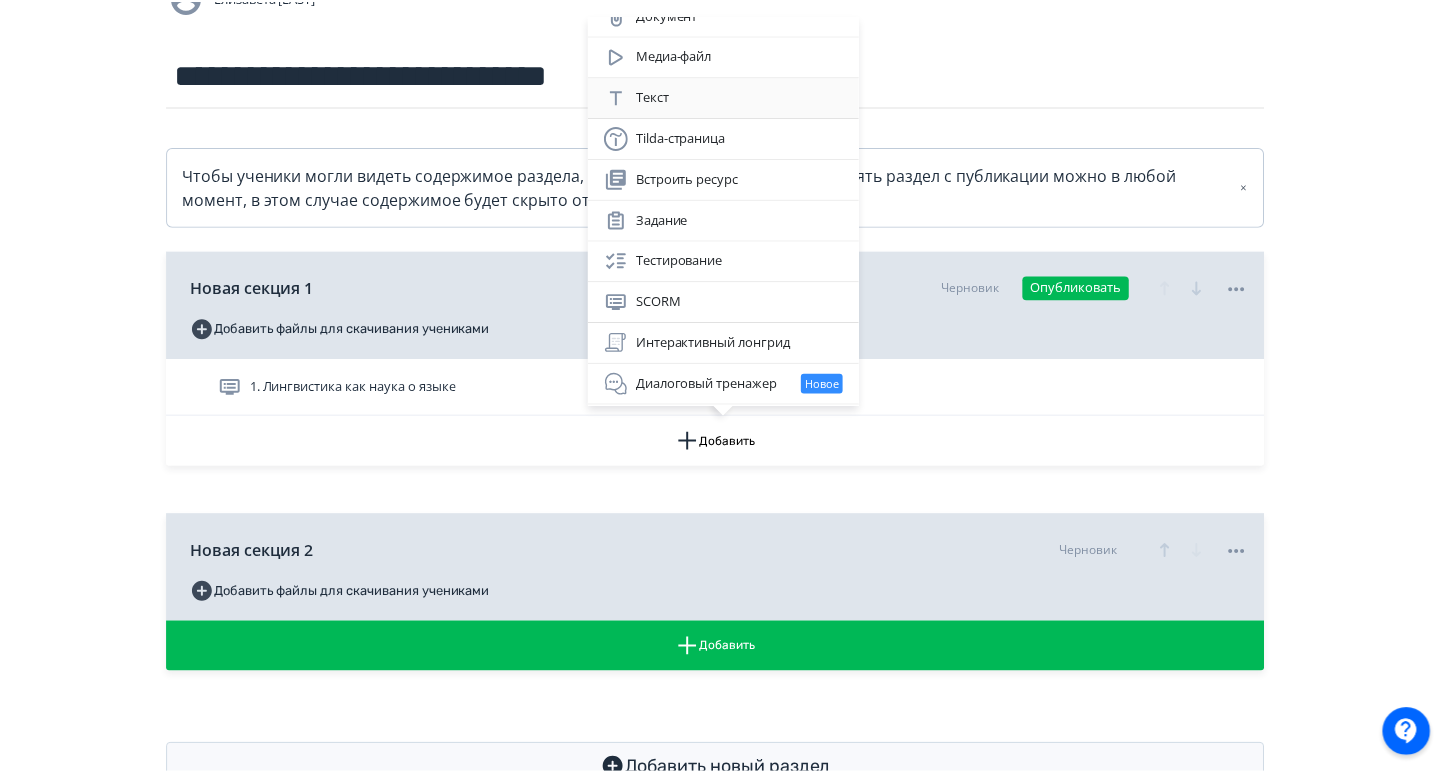 scroll, scrollTop: 63, scrollLeft: 0, axis: vertical 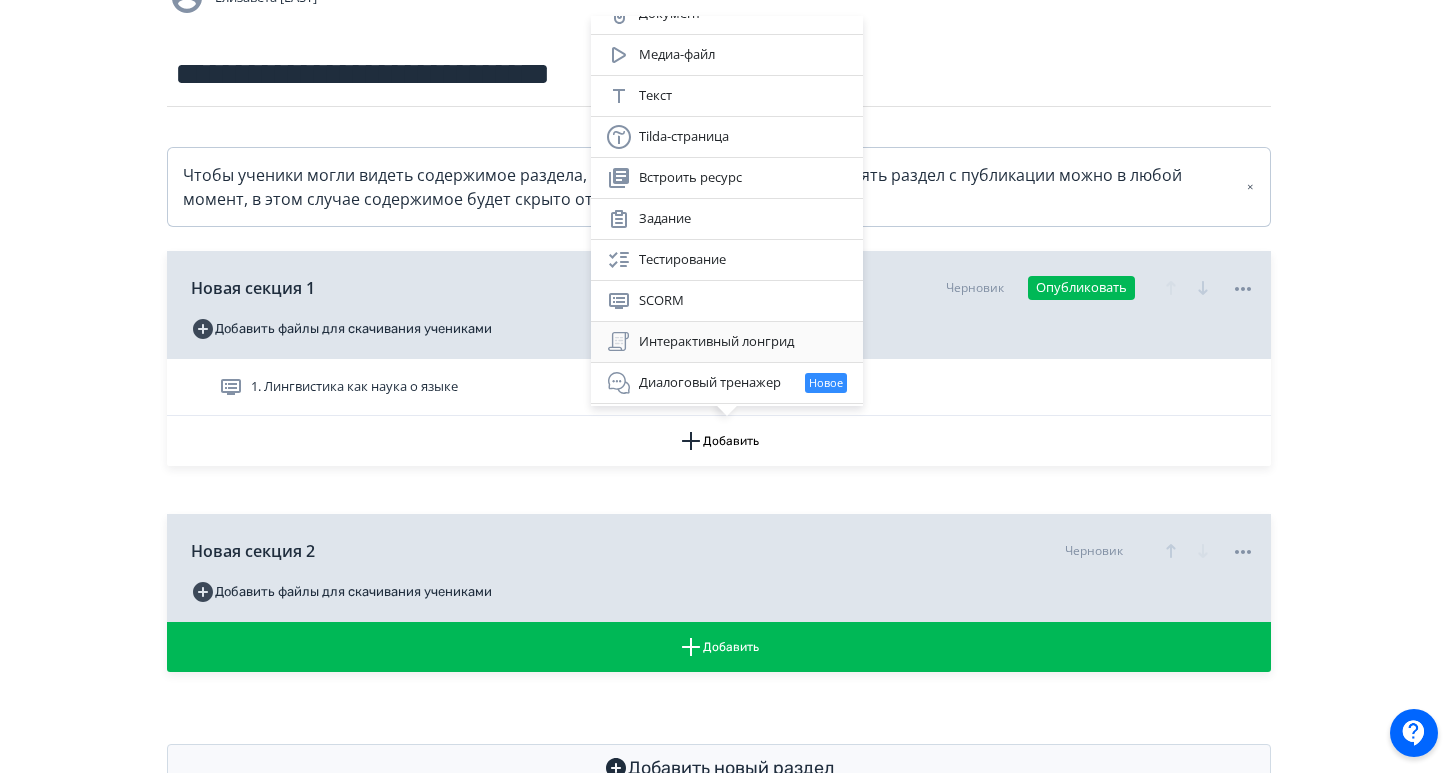 click on "Интерактивный лонгрид" at bounding box center [727, 342] 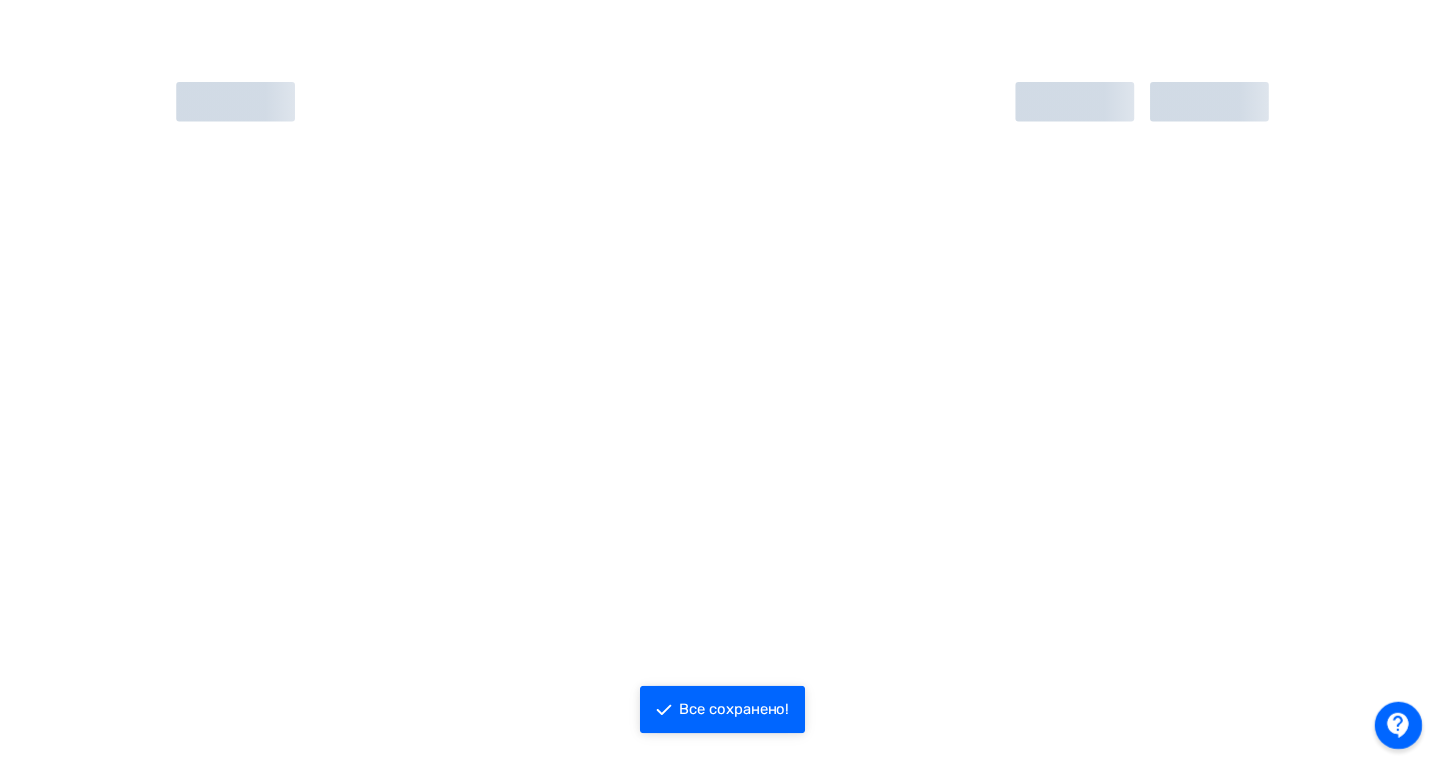 scroll, scrollTop: 0, scrollLeft: 0, axis: both 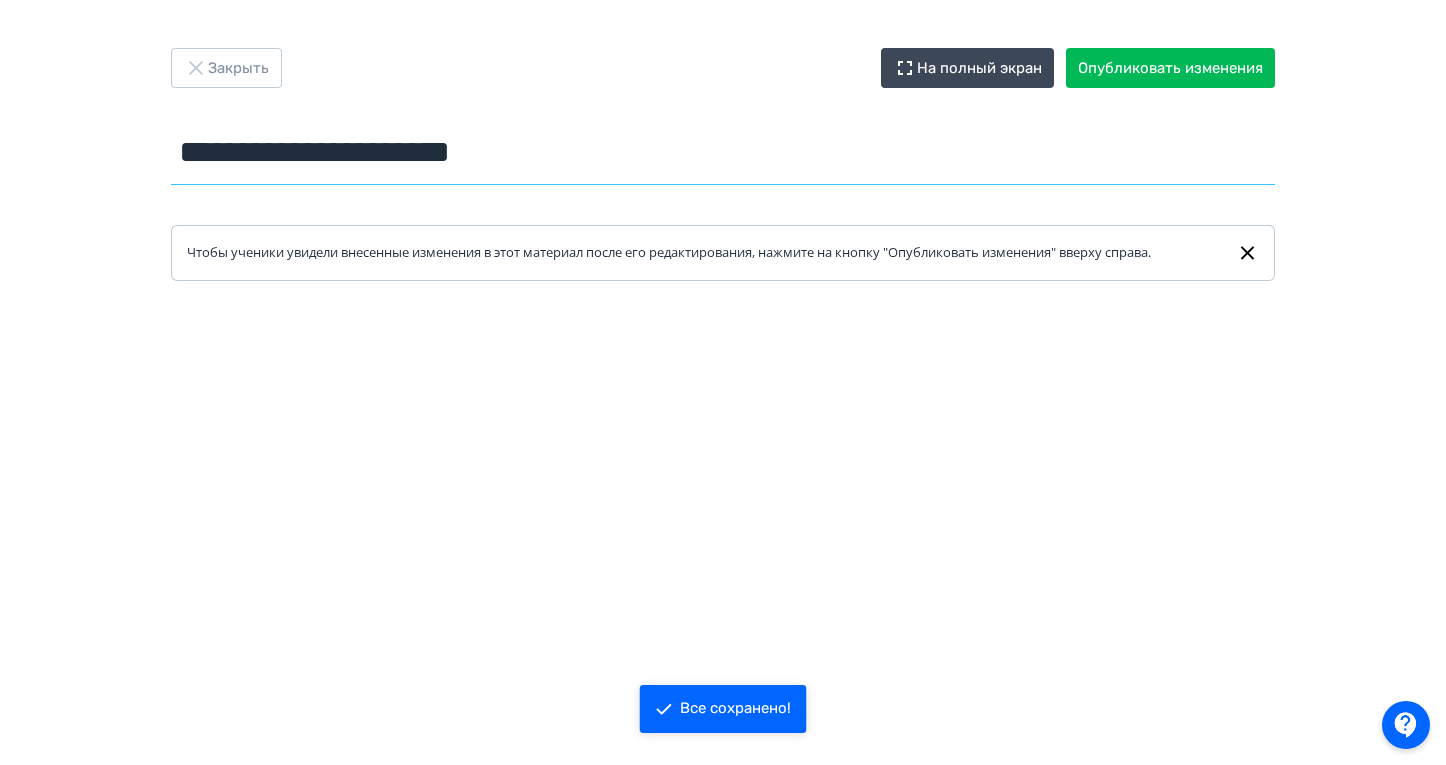 click on "**********" at bounding box center [723, 152] 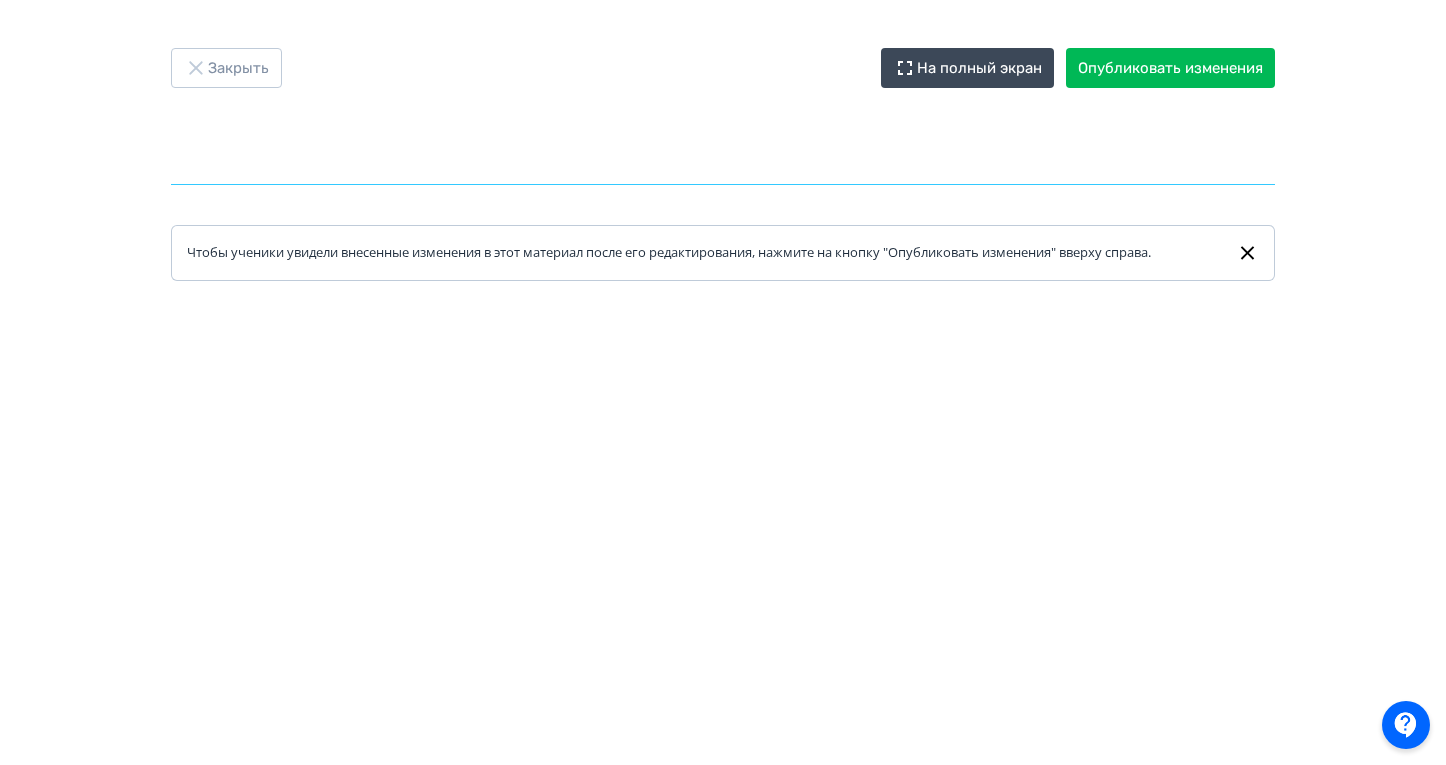 paste on "**********" 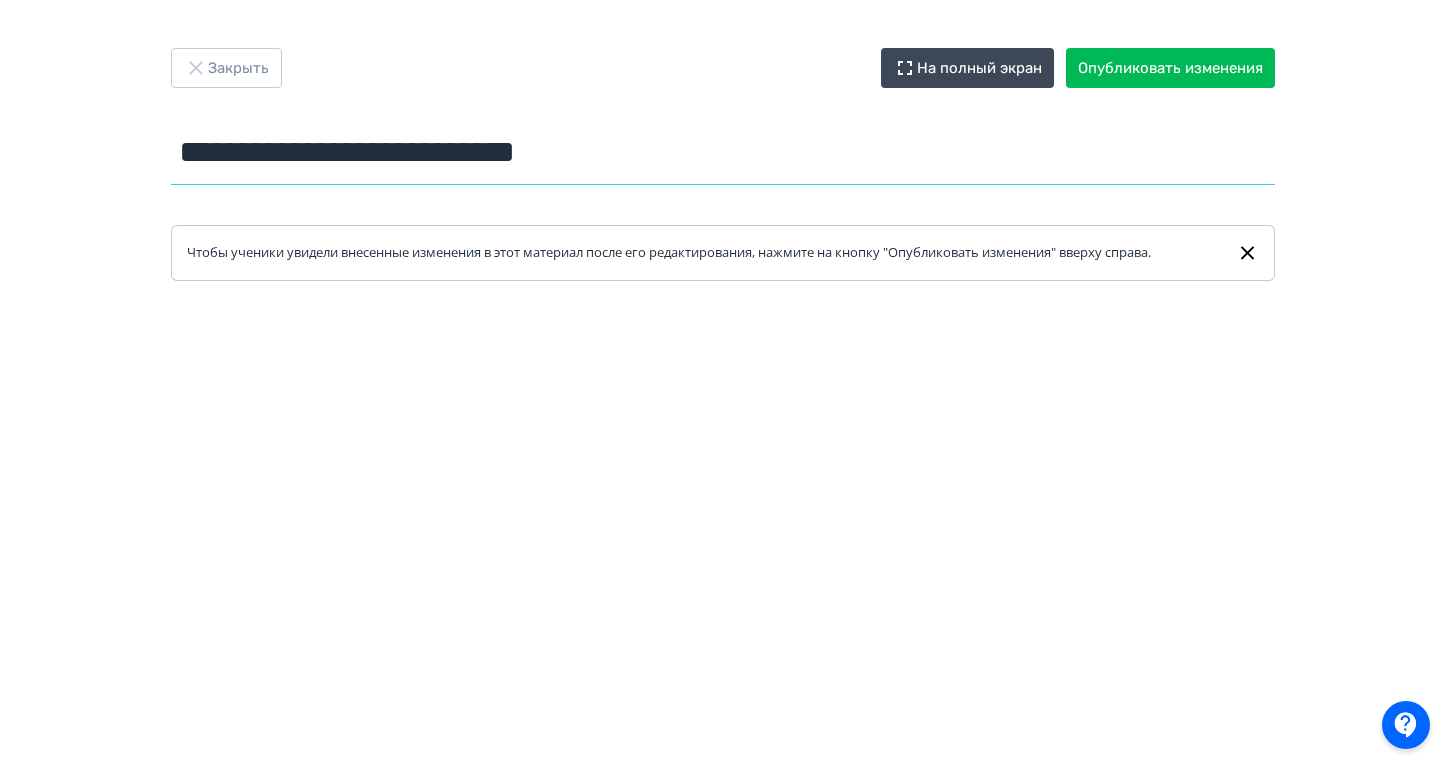 type on "**********" 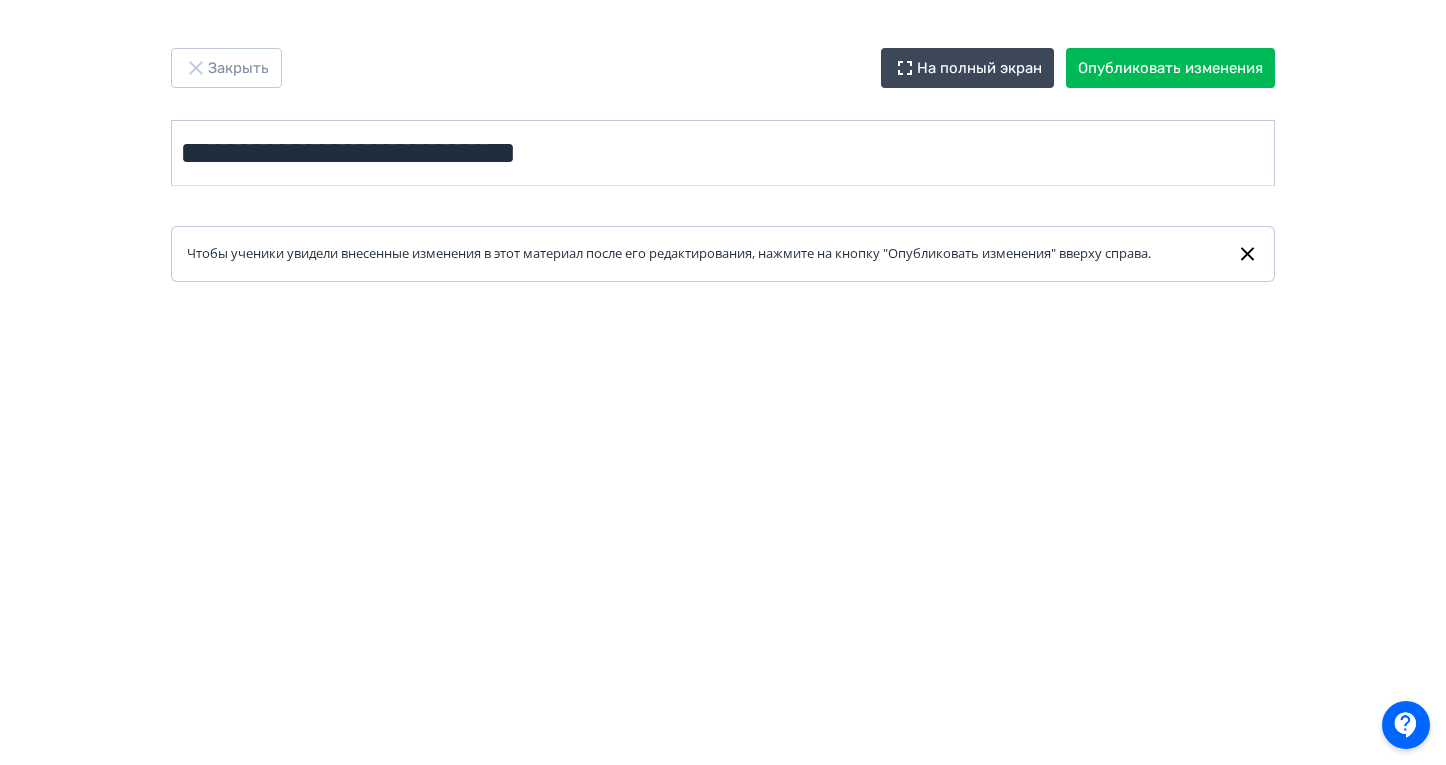scroll, scrollTop: 0, scrollLeft: 0, axis: both 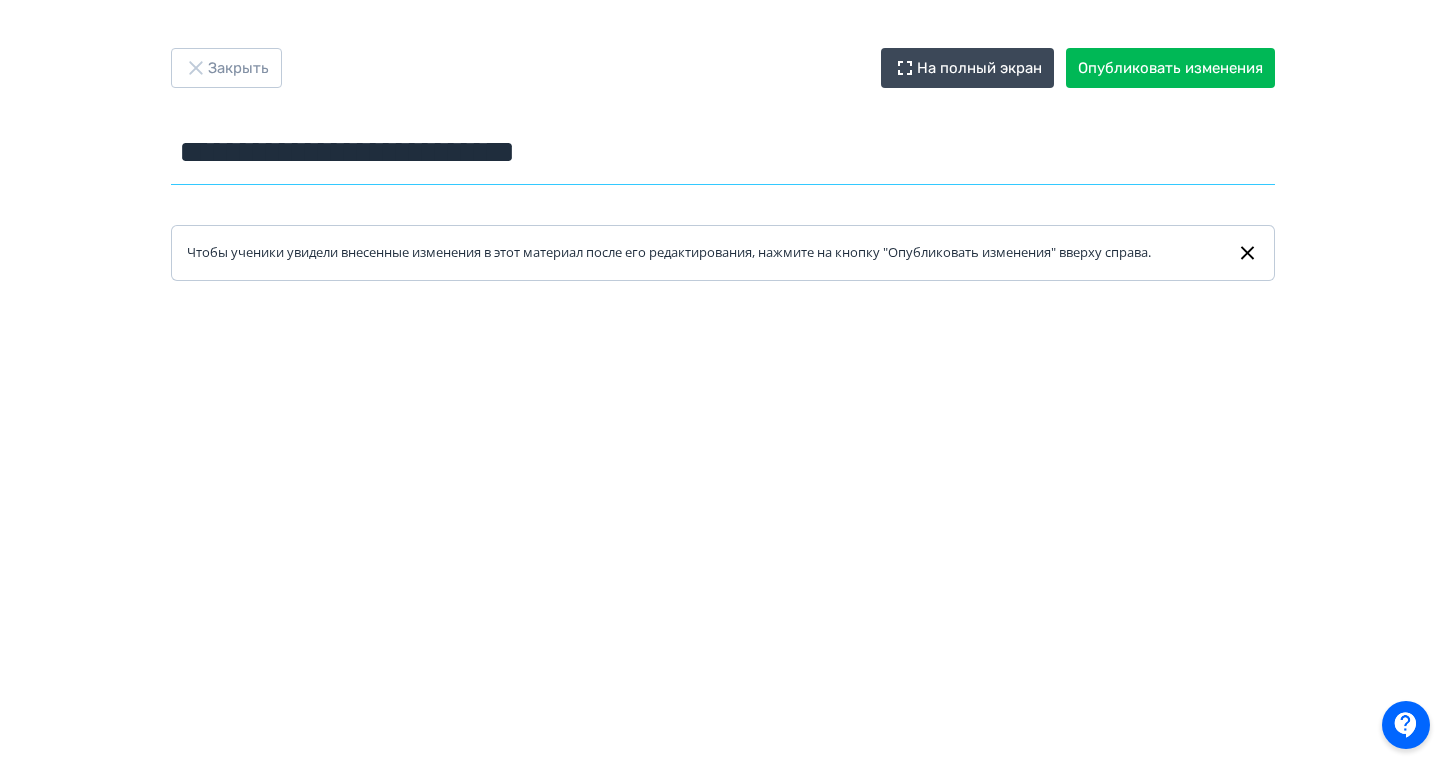click on "**********" at bounding box center [723, 152] 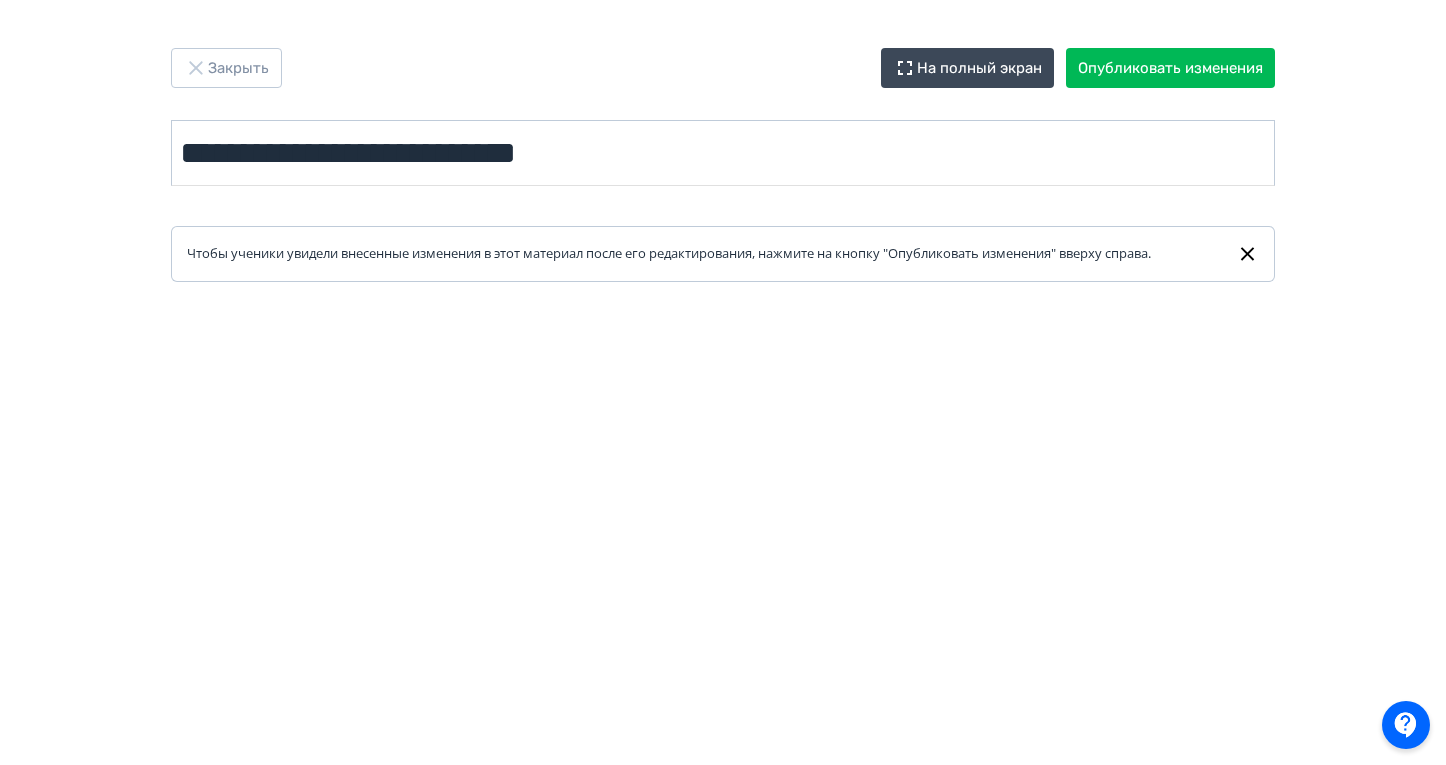 scroll, scrollTop: 0, scrollLeft: 0, axis: both 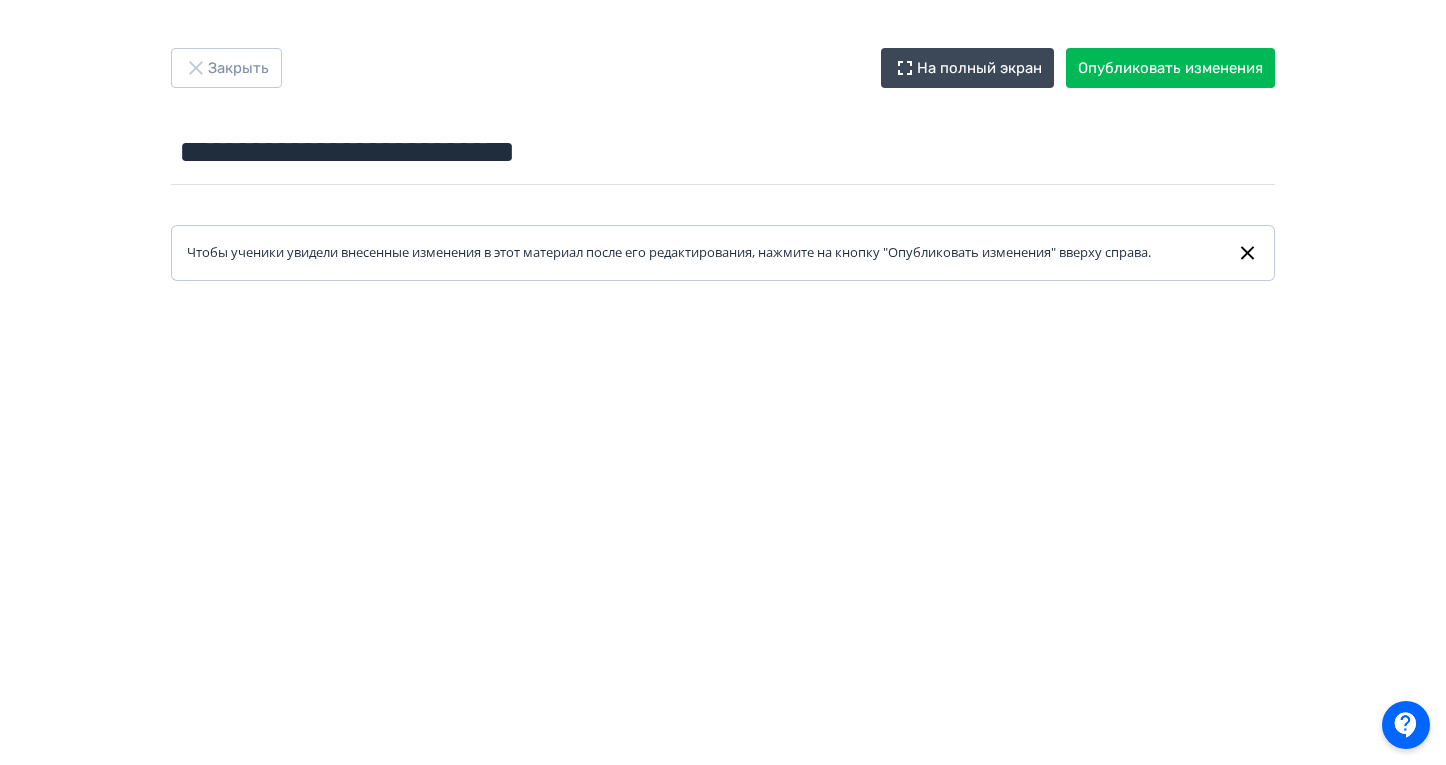 click 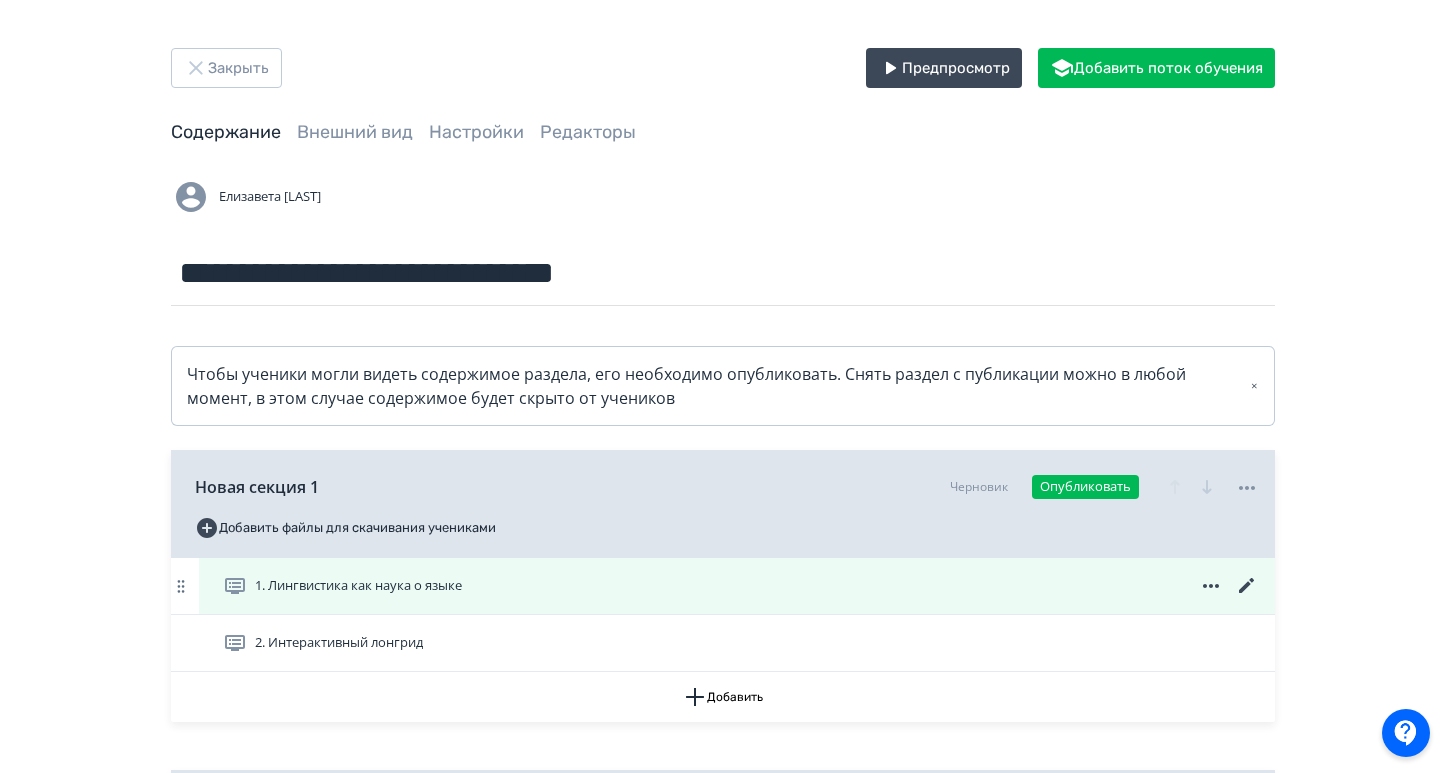 click on "1. Лингвистика как наука о языке" at bounding box center [737, 586] 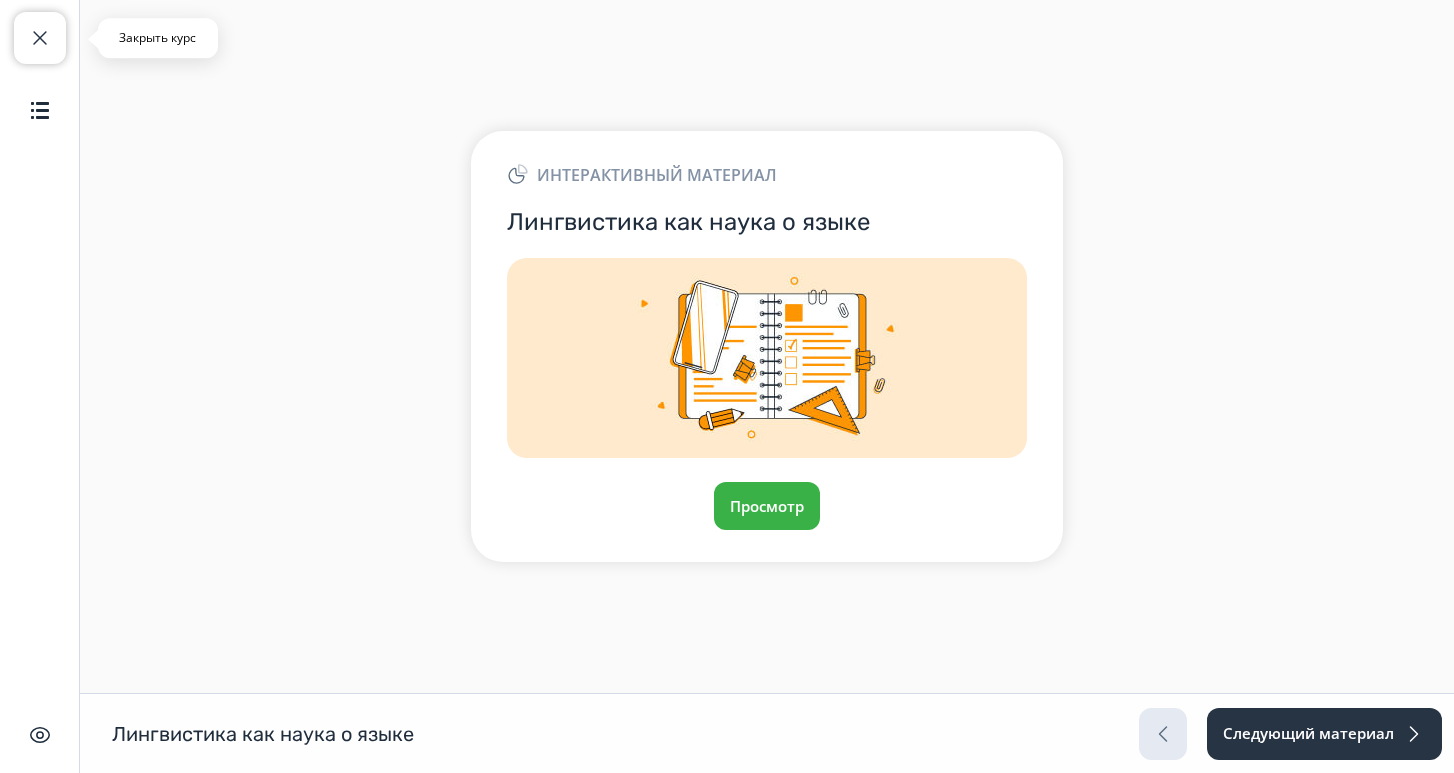 click at bounding box center (40, 38) 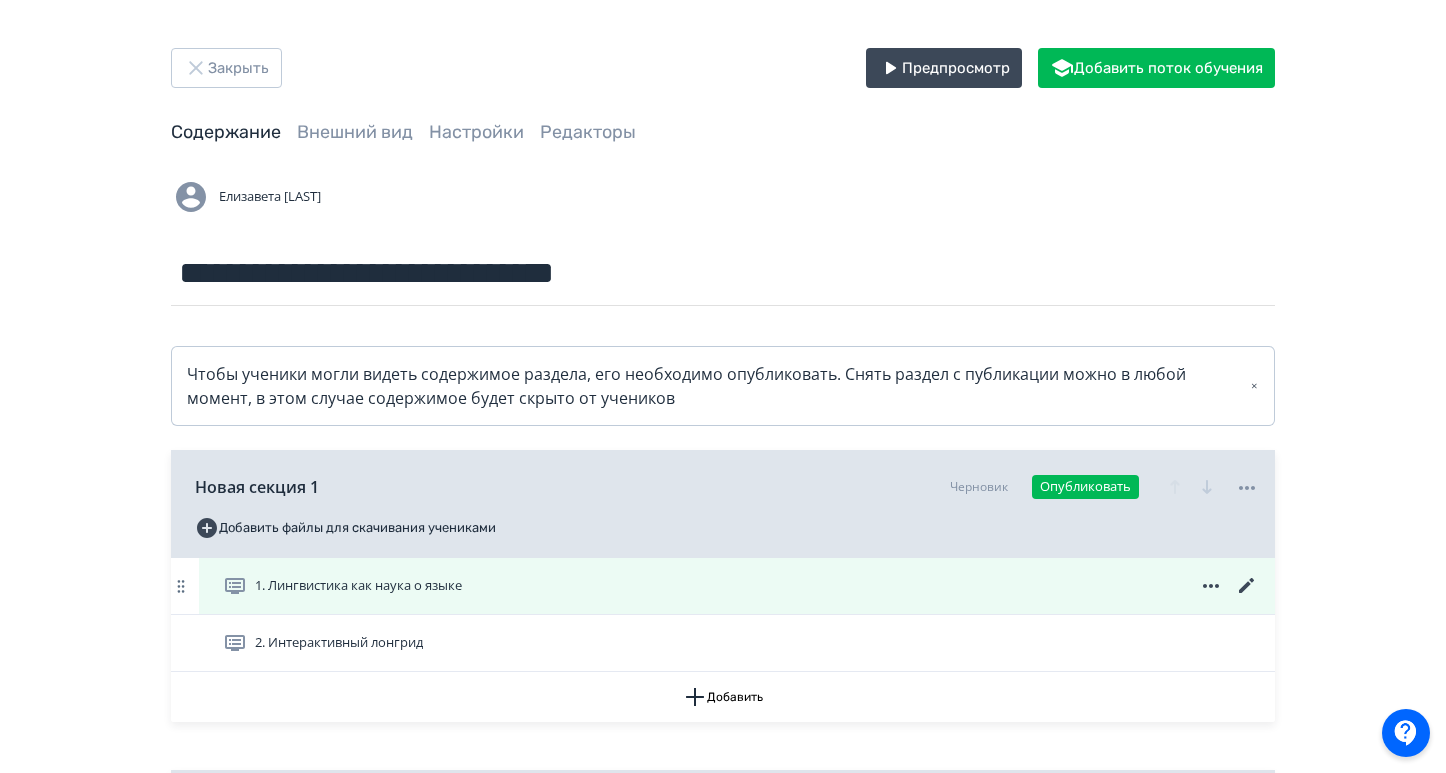 click 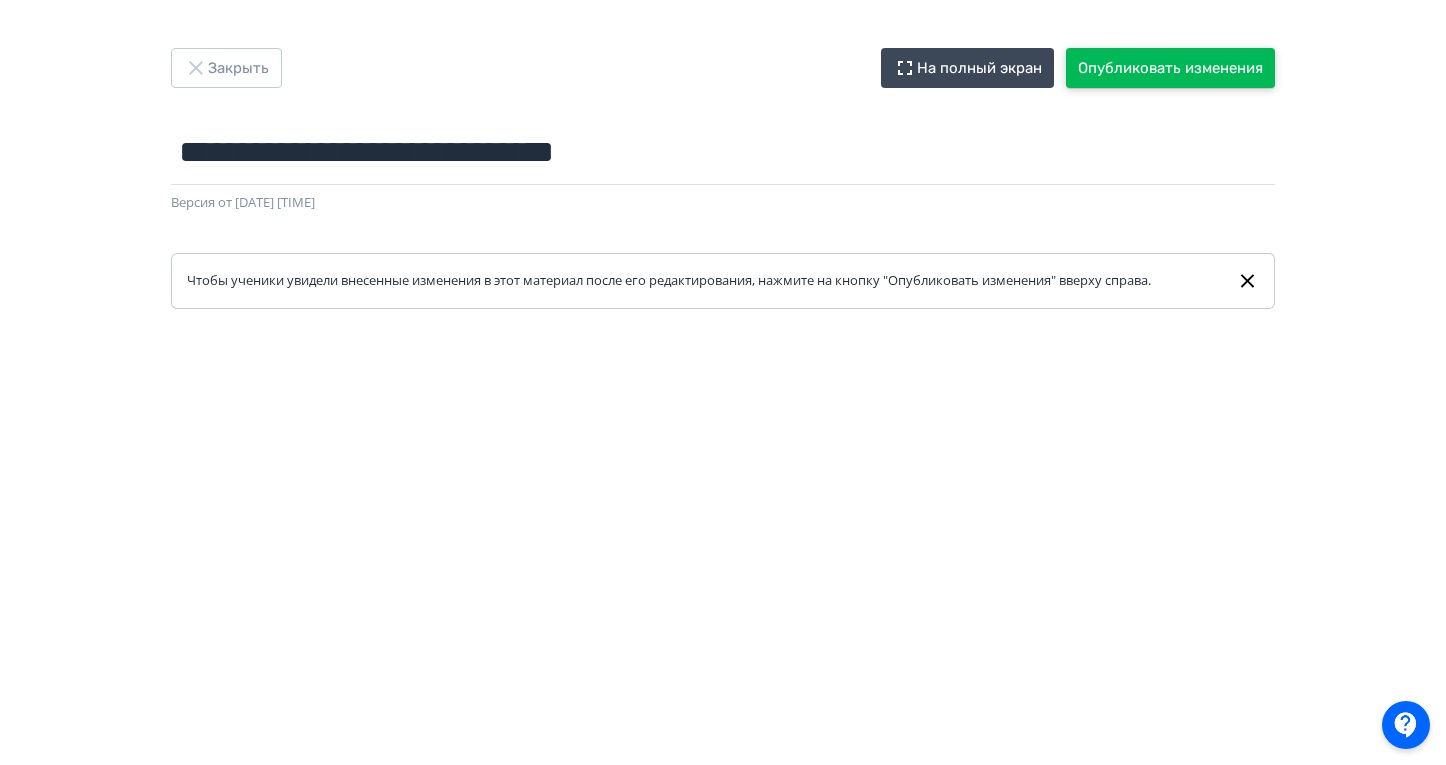 scroll, scrollTop: 0, scrollLeft: 1, axis: horizontal 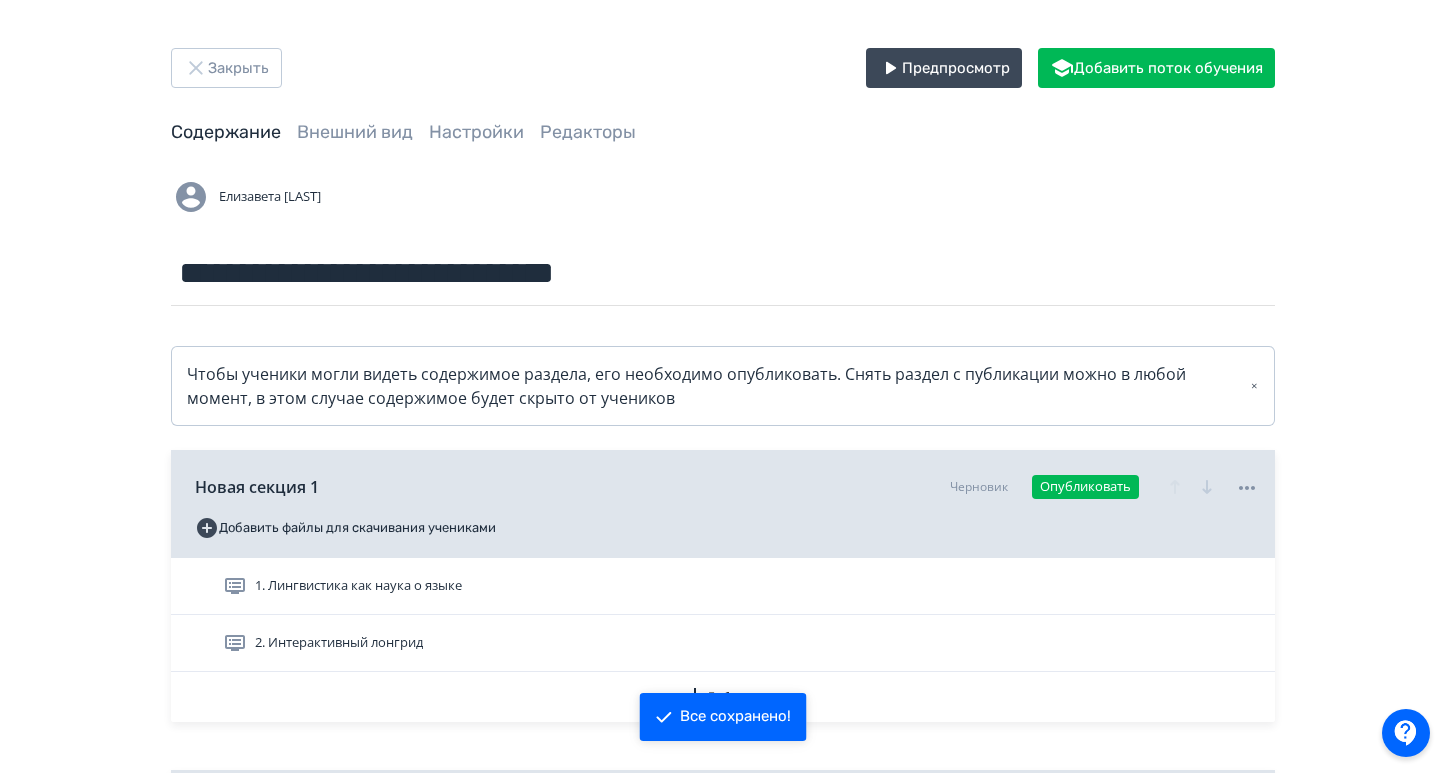 click on "Закрыть" at bounding box center (226, 68) 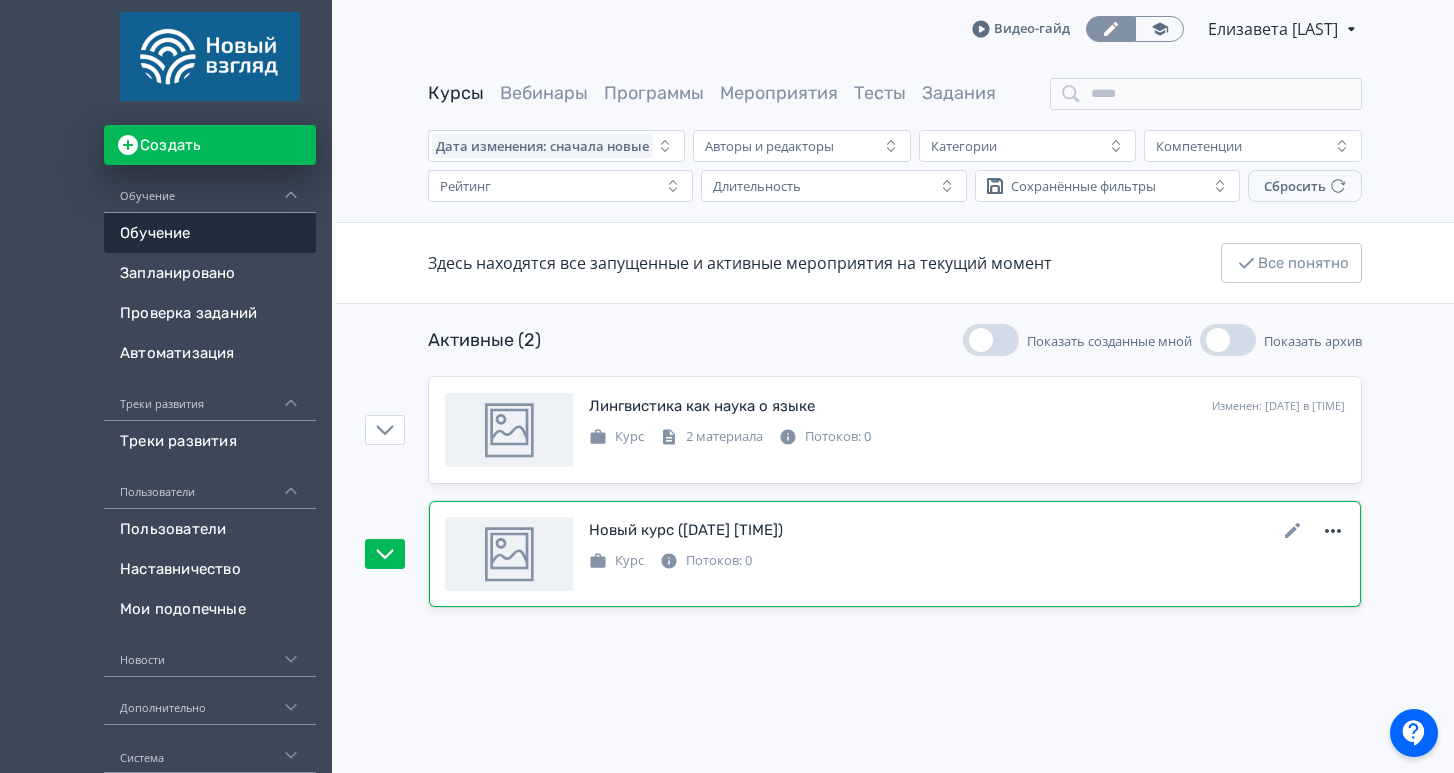 drag, startPoint x: 1301, startPoint y: 529, endPoint x: 1329, endPoint y: 530, distance: 28.01785 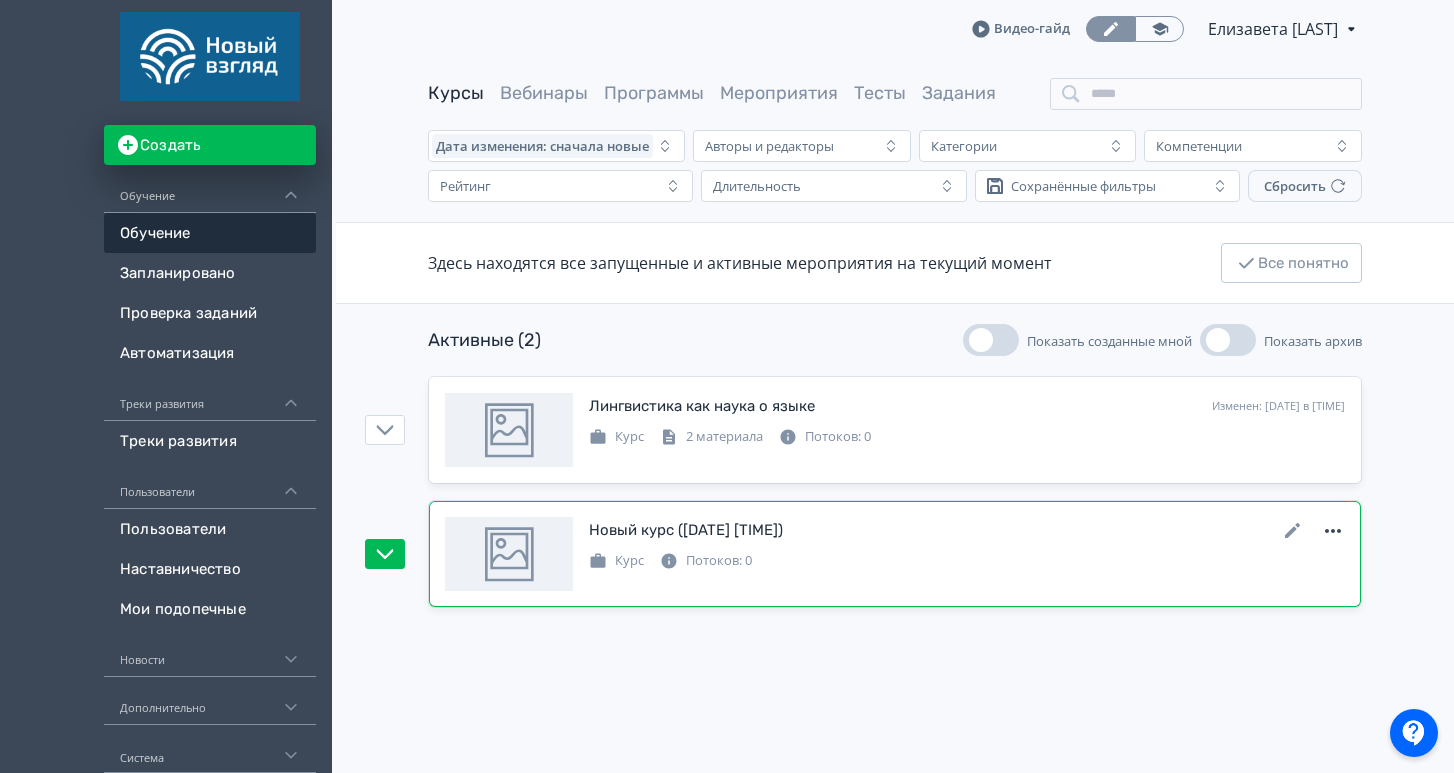 click at bounding box center (1313, 530) 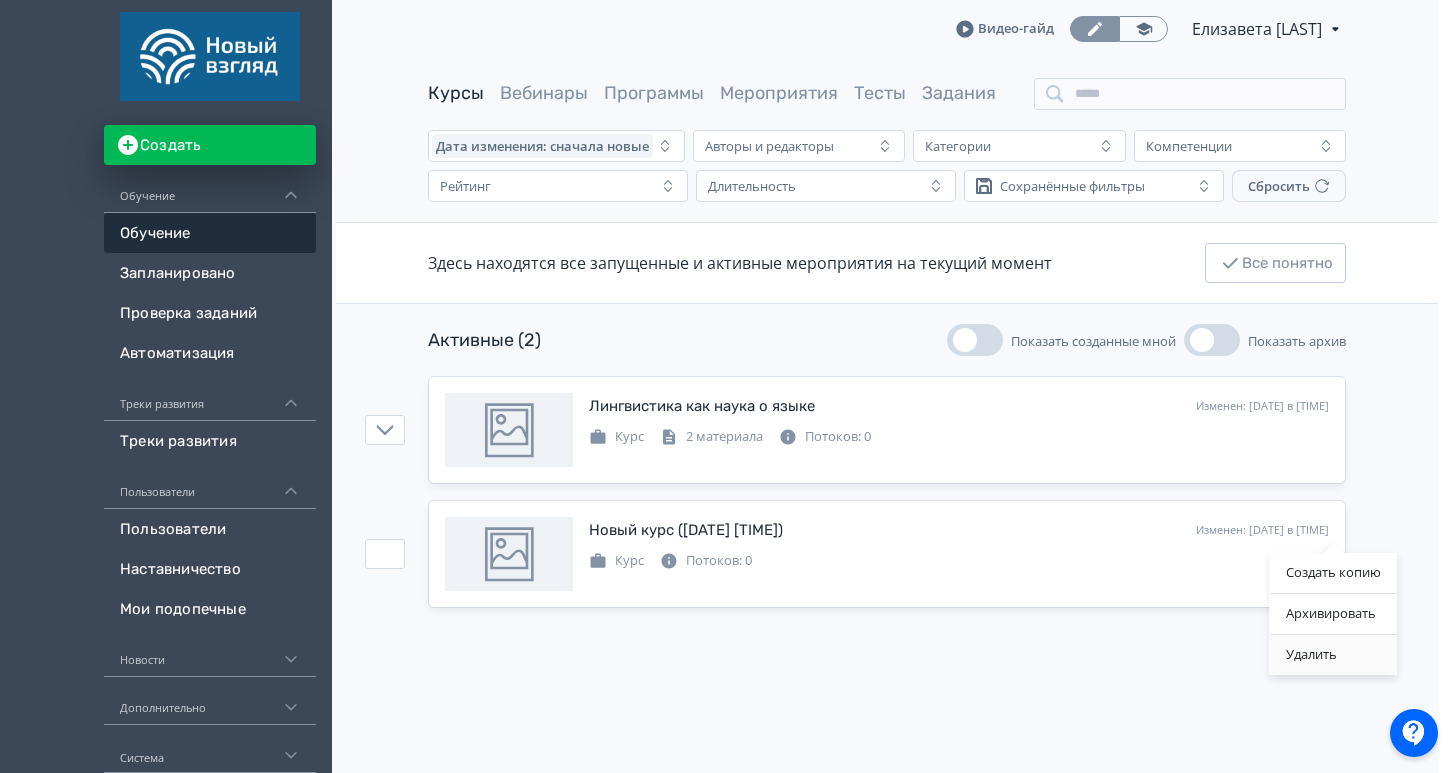 click on "Удалить" at bounding box center [1333, 655] 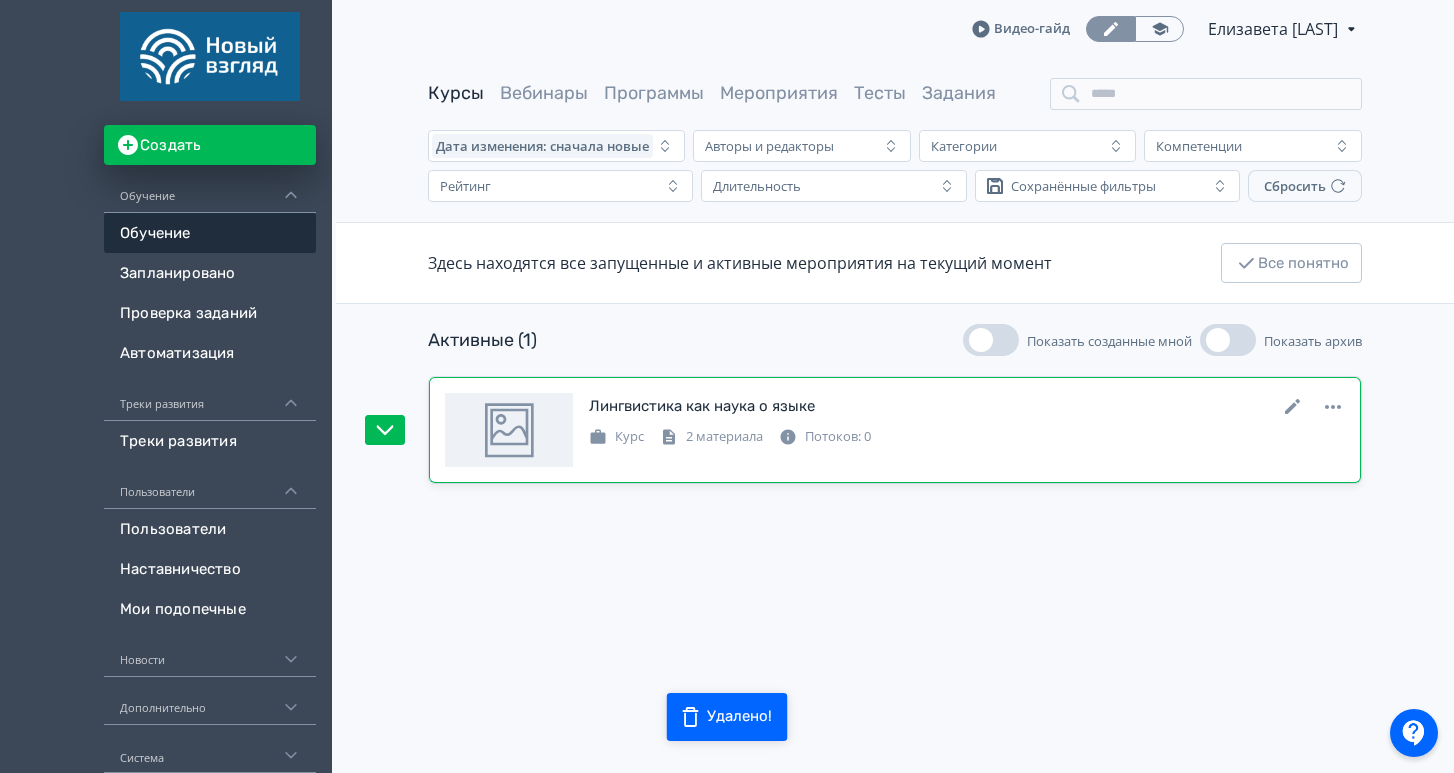 click on "Лингвистика как наука о языке Изменен: [DATE] в [TIME]" at bounding box center (967, 406) 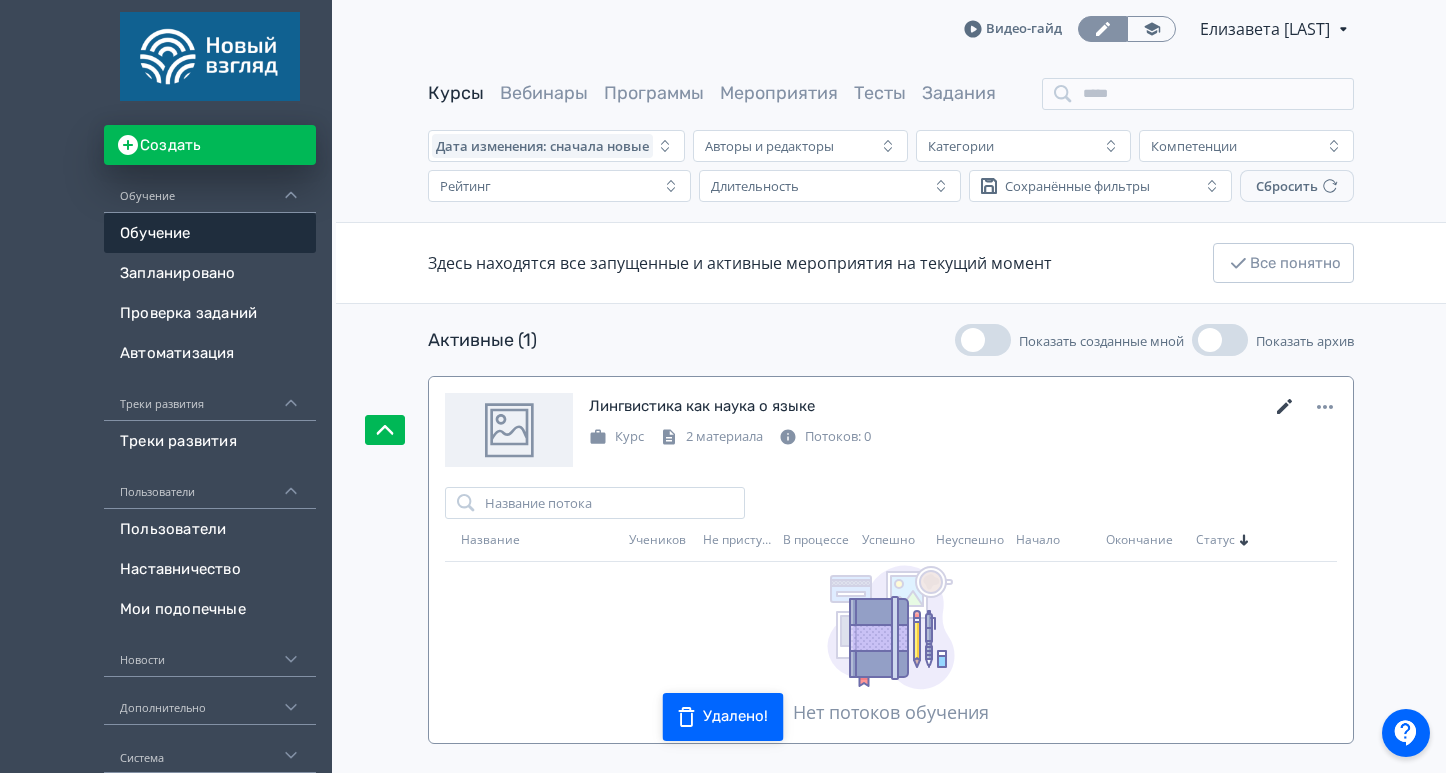 click 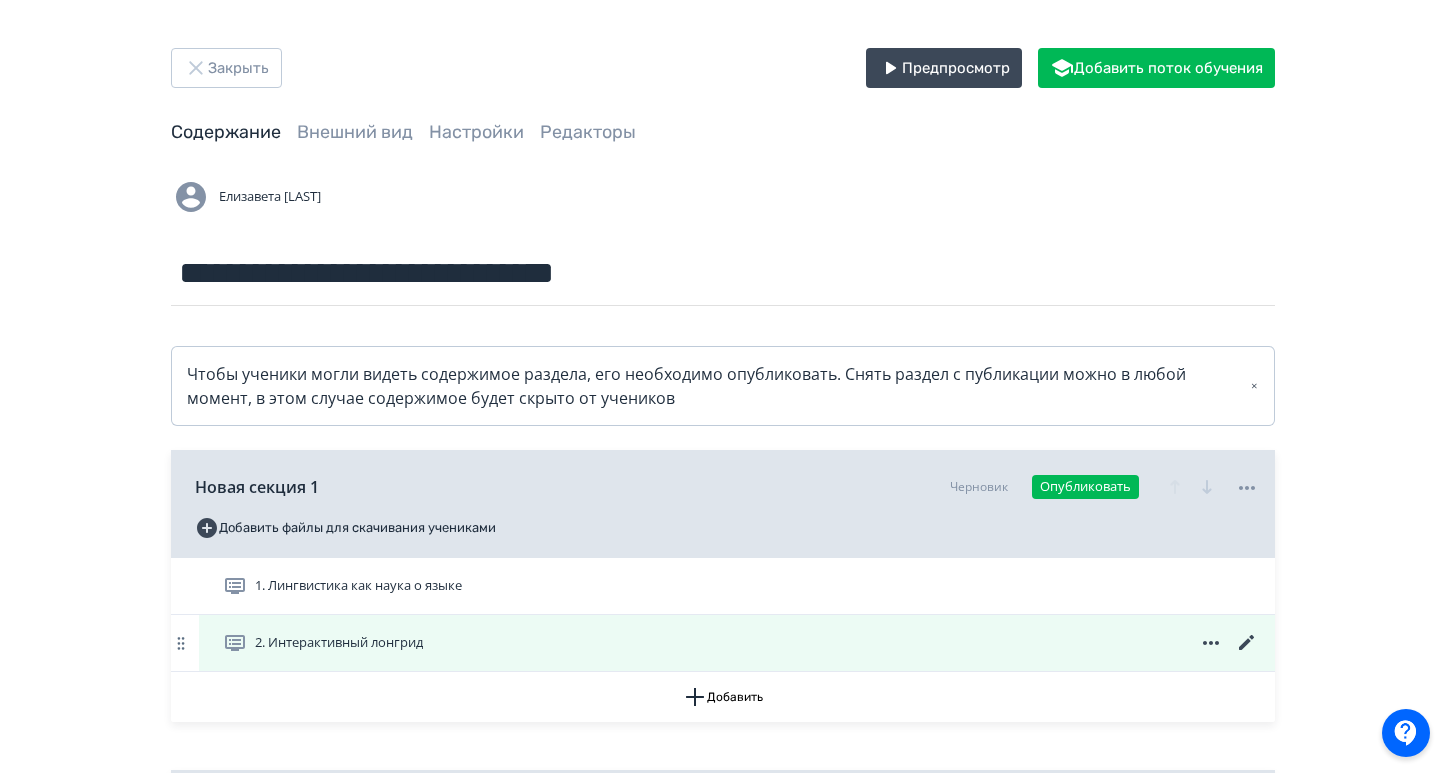 click on "2. Интерактивный лонгрид" at bounding box center (339, 643) 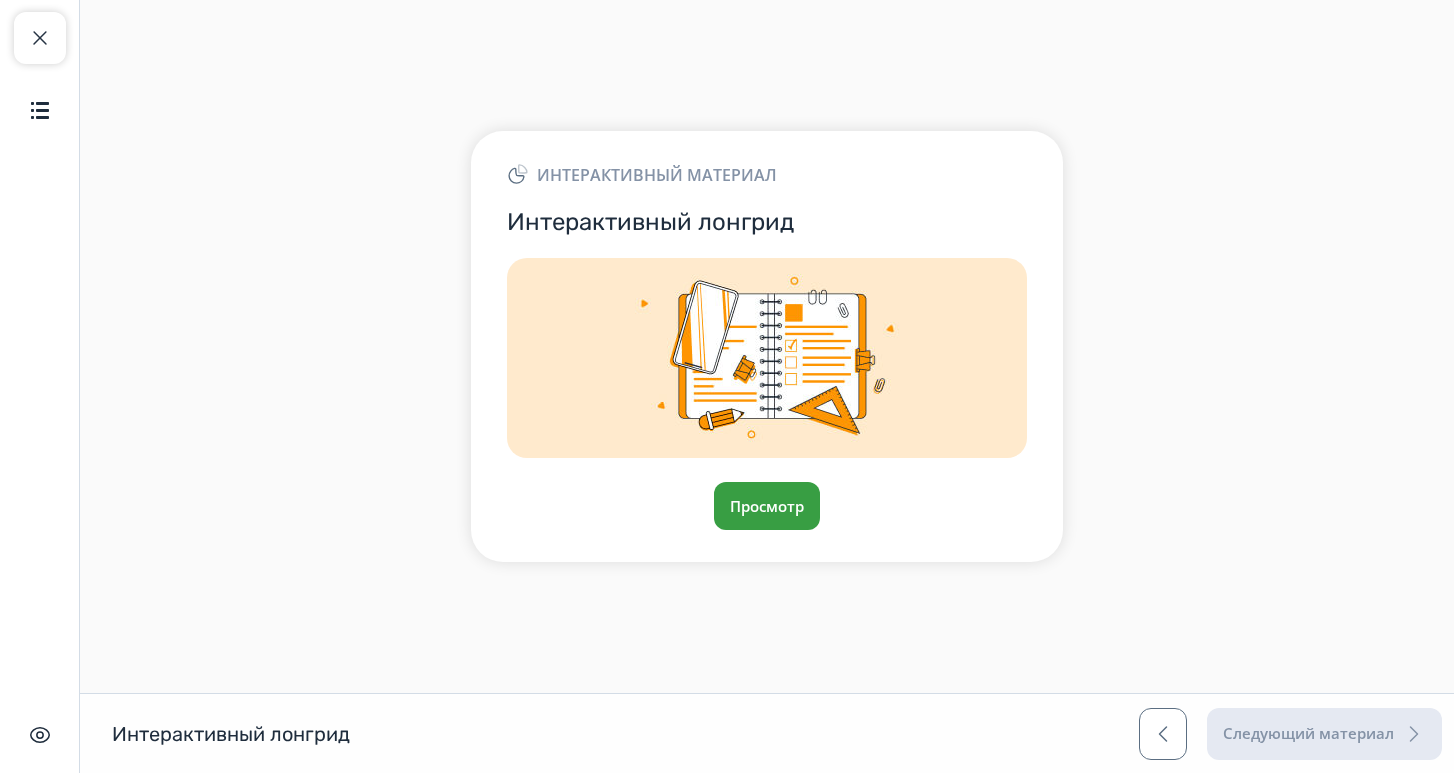 click on "Просмотр" at bounding box center (767, 506) 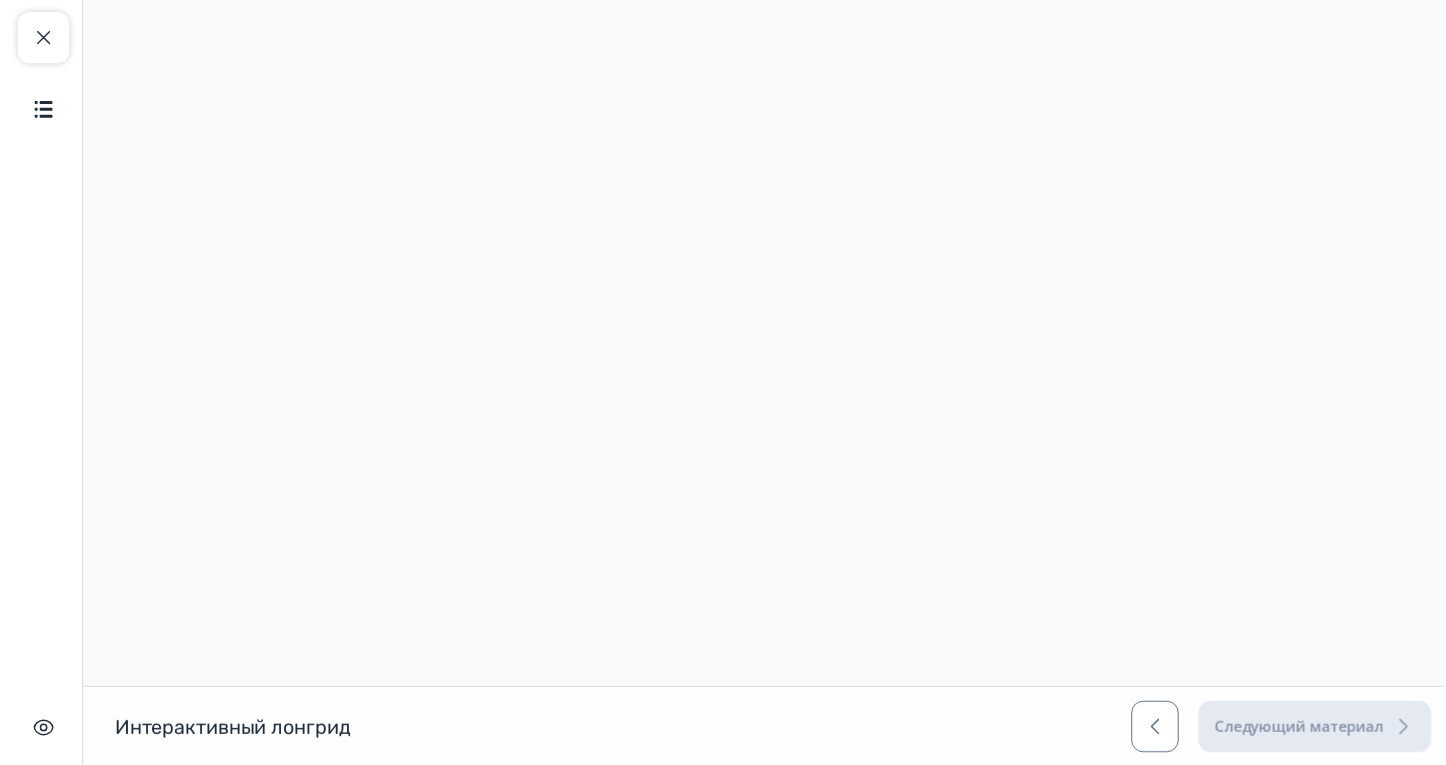 scroll, scrollTop: 0, scrollLeft: 0, axis: both 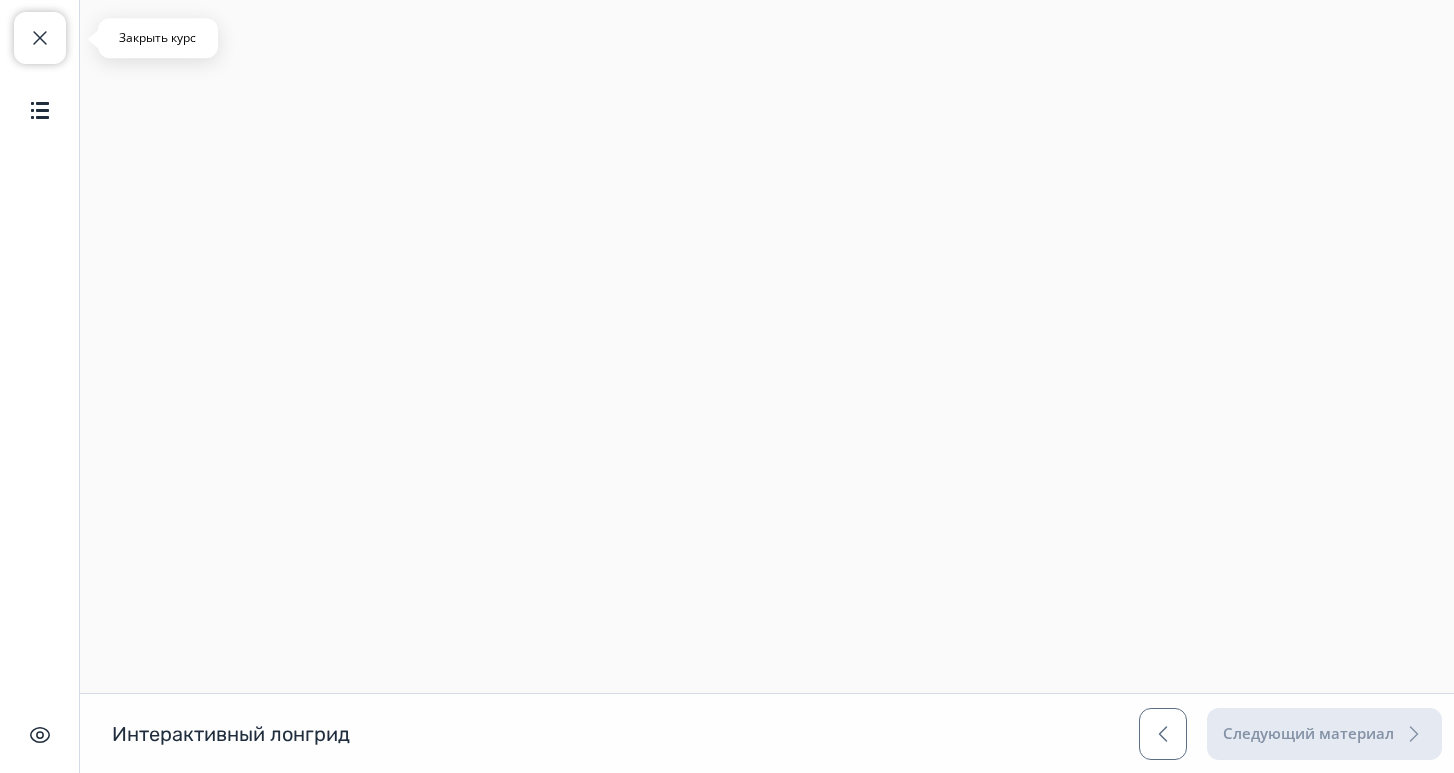 click on "Закрыть курс" at bounding box center (40, 38) 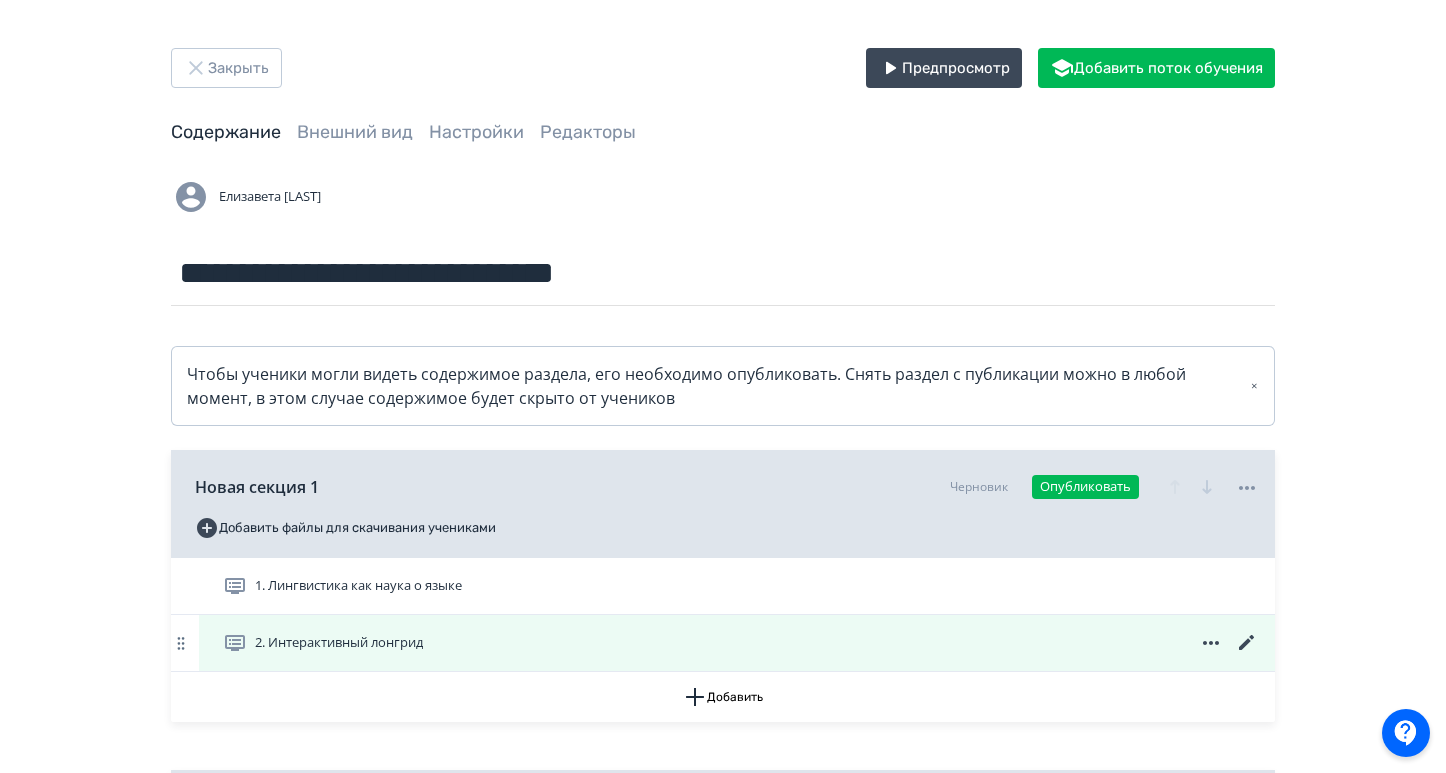 click on "2. Интерактивный лонгрид" at bounding box center (737, 643) 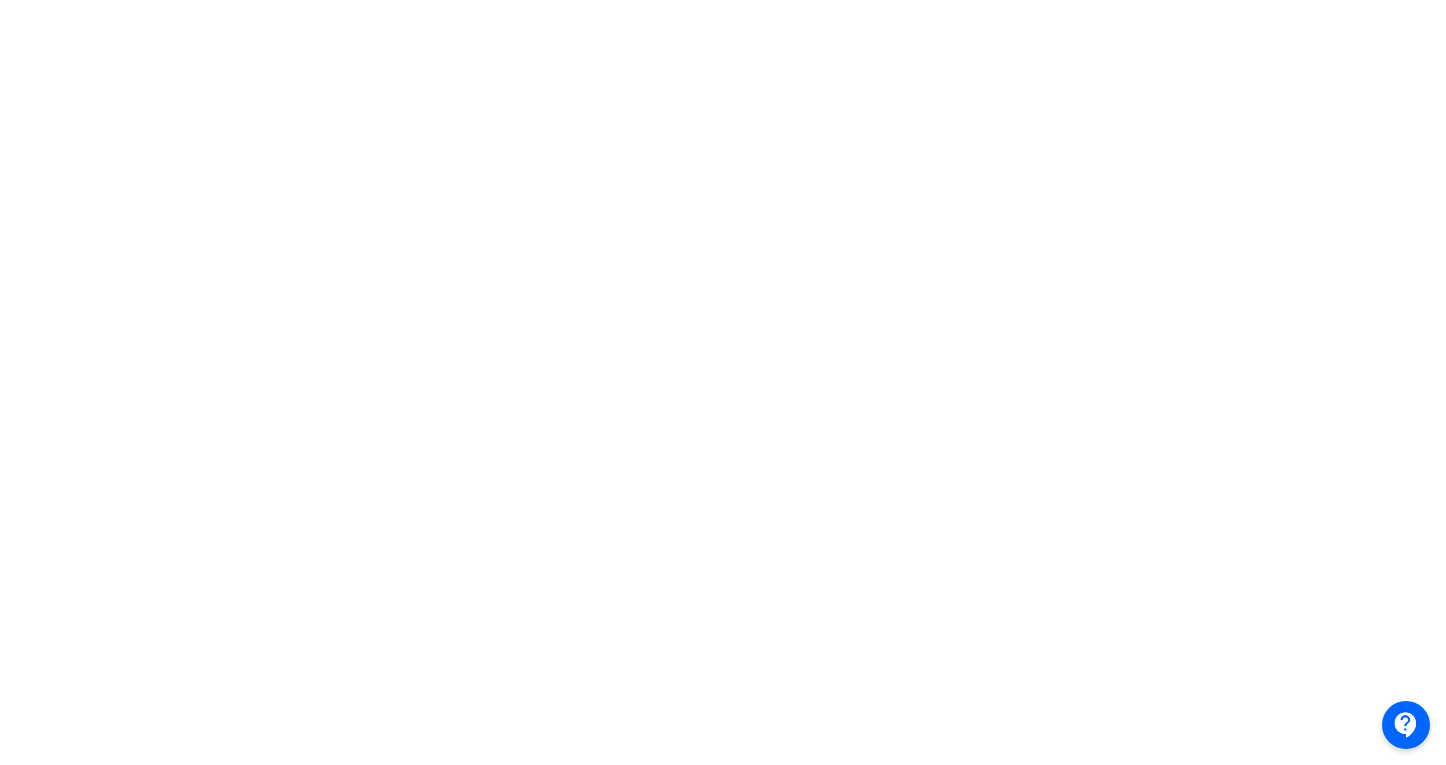 scroll, scrollTop: 456, scrollLeft: 0, axis: vertical 